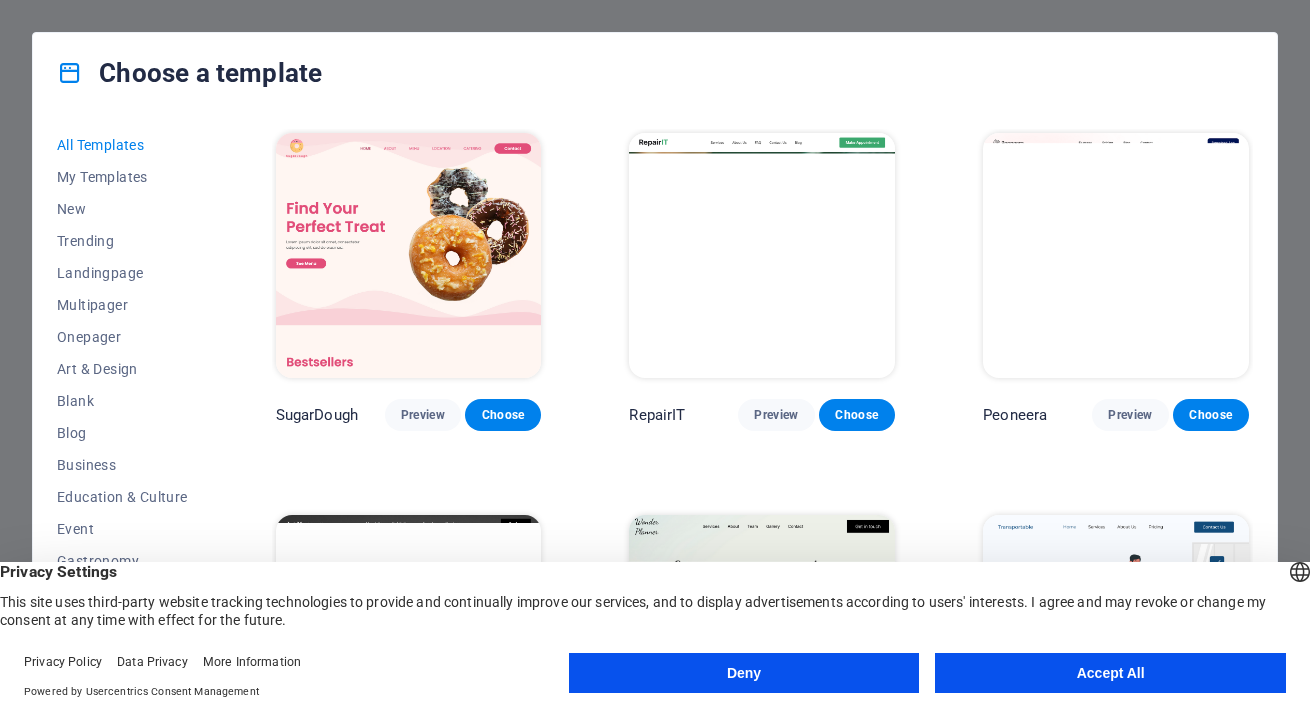scroll, scrollTop: 0, scrollLeft: 0, axis: both 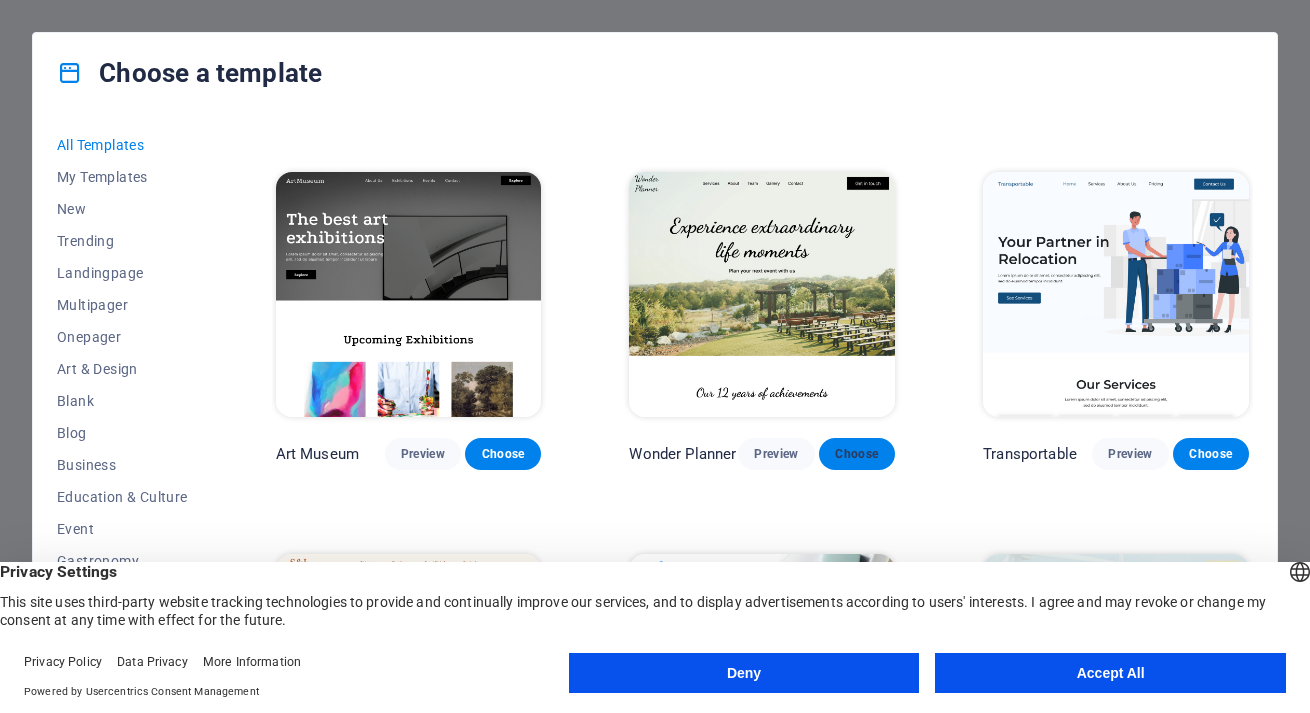 click on "Choose" at bounding box center [857, 454] 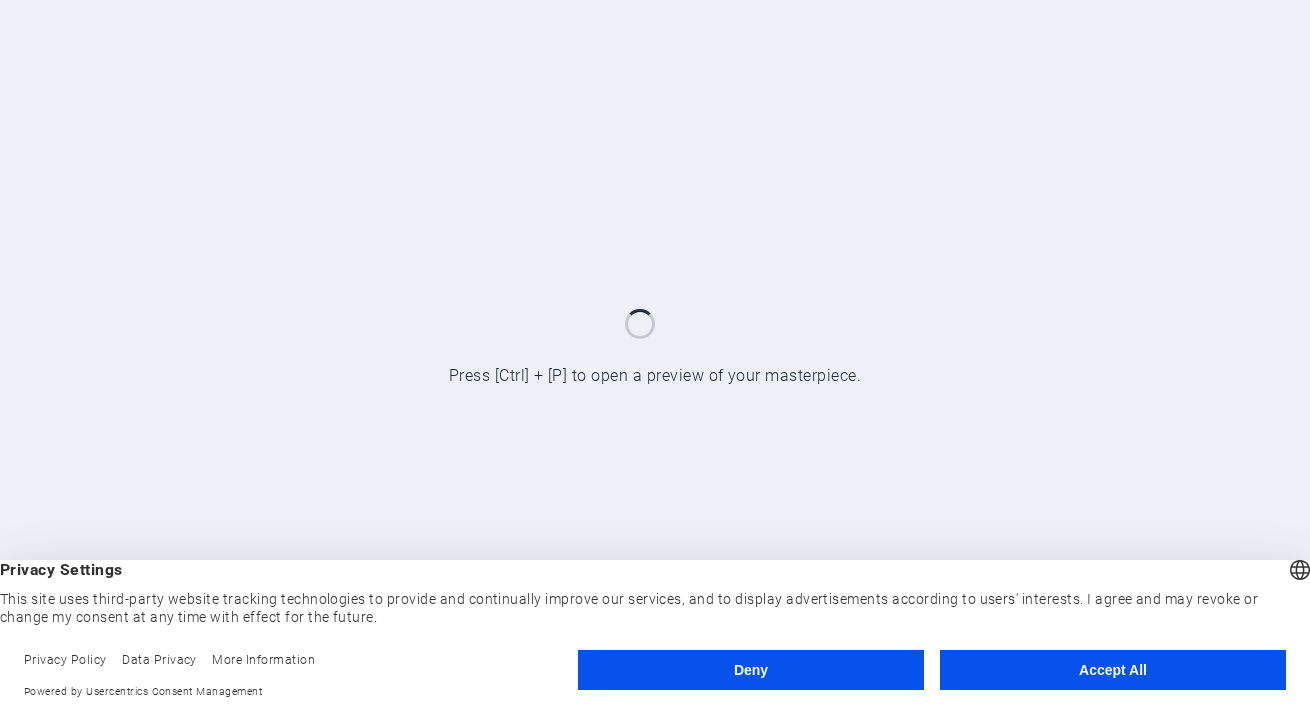scroll, scrollTop: 0, scrollLeft: 0, axis: both 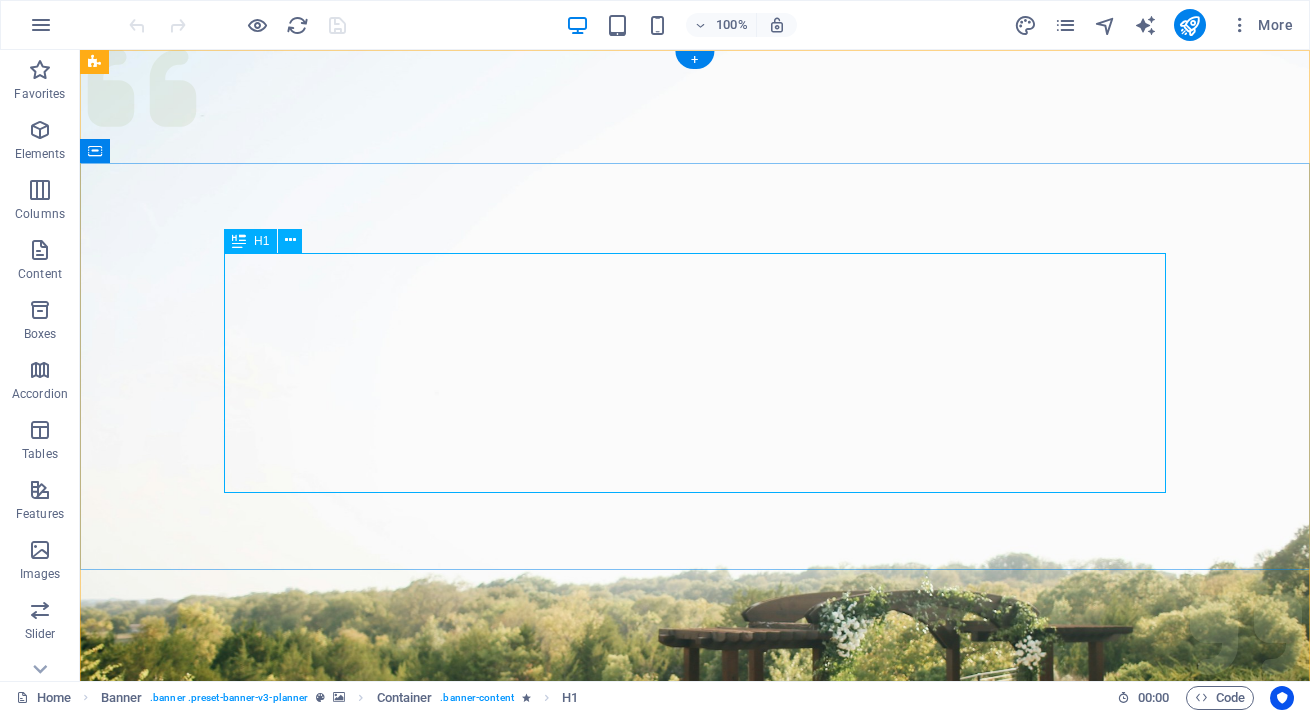 click on "Experience extraordinary life moments" at bounding box center (695, 1360) 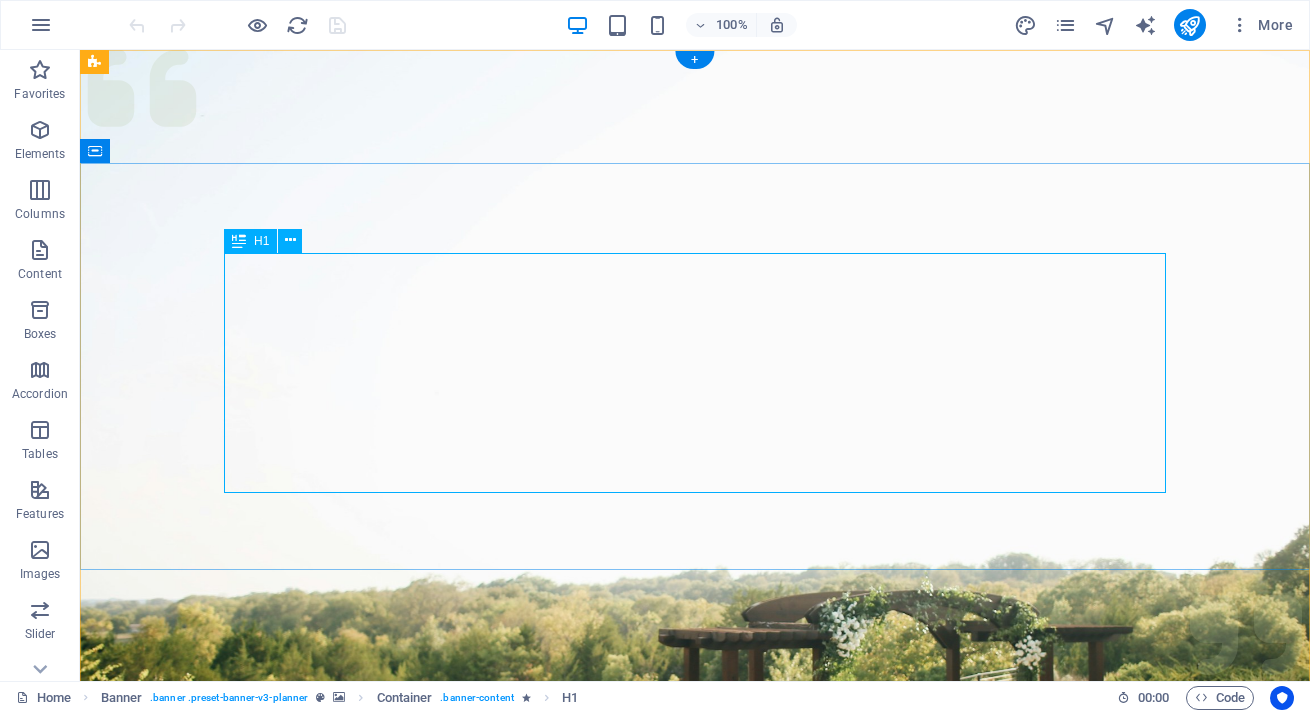 click on "Experience extraordinary life moments" at bounding box center [695, 1360] 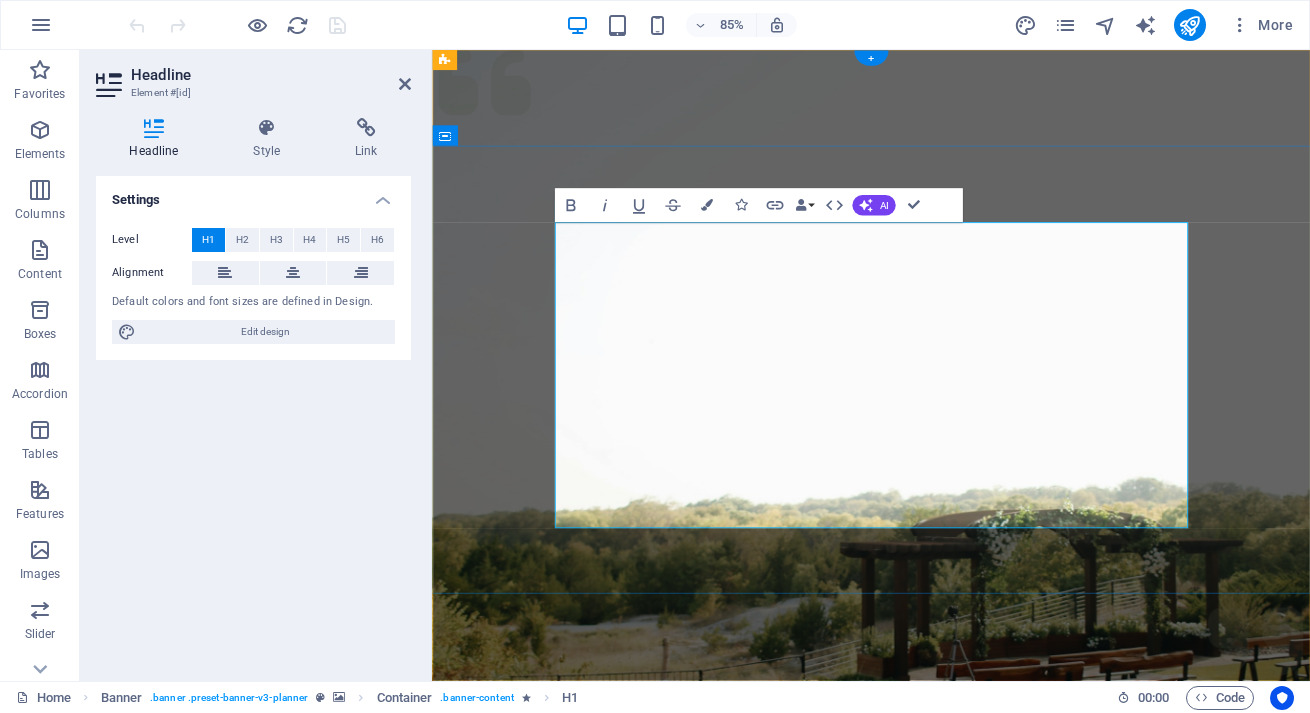 click on "Experience extraordinary life moments" at bounding box center [948, 1420] 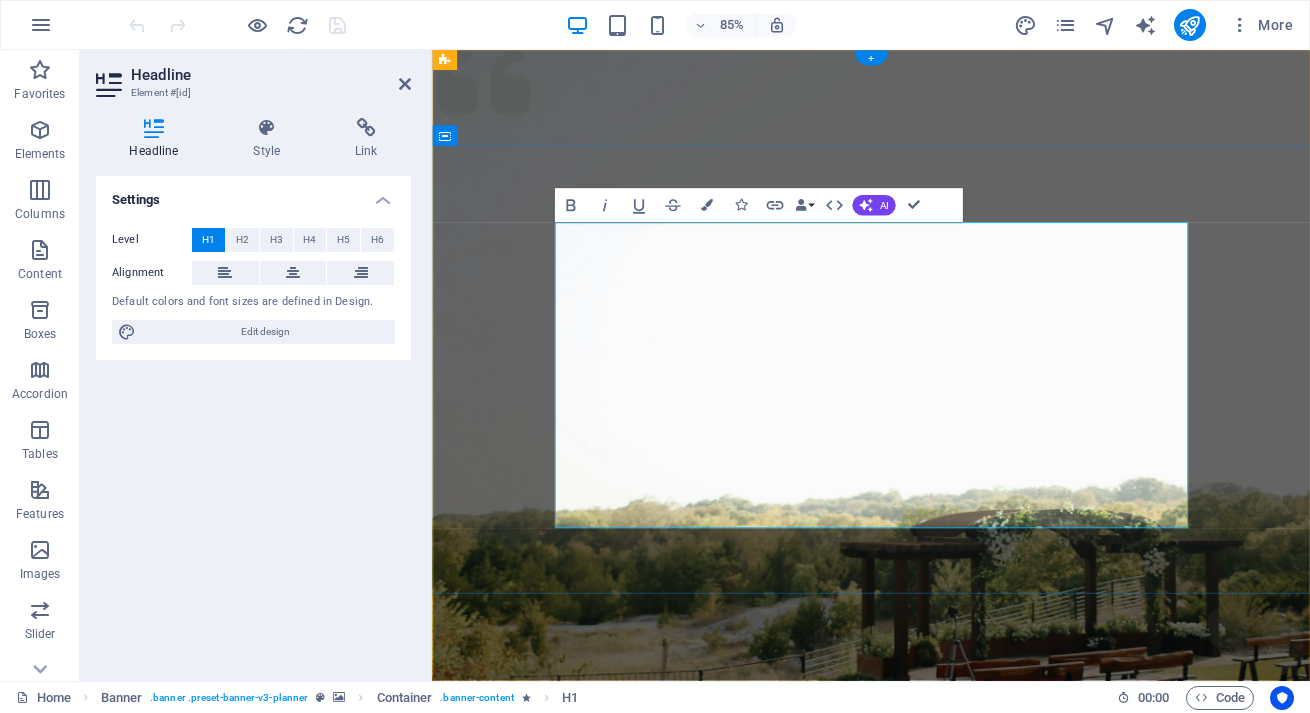 click on "Experience extraordinary life moments" at bounding box center (948, 1420) 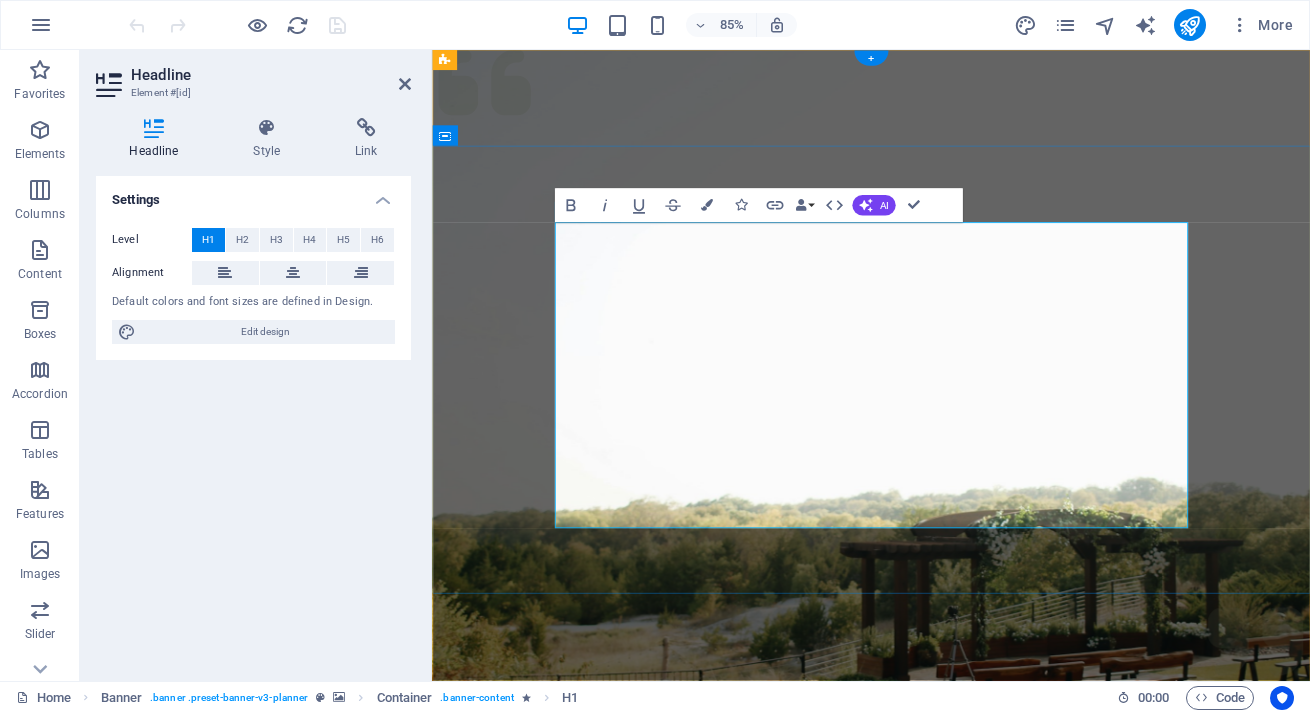 click on "Experience extraordinary life moments" at bounding box center (948, 1420) 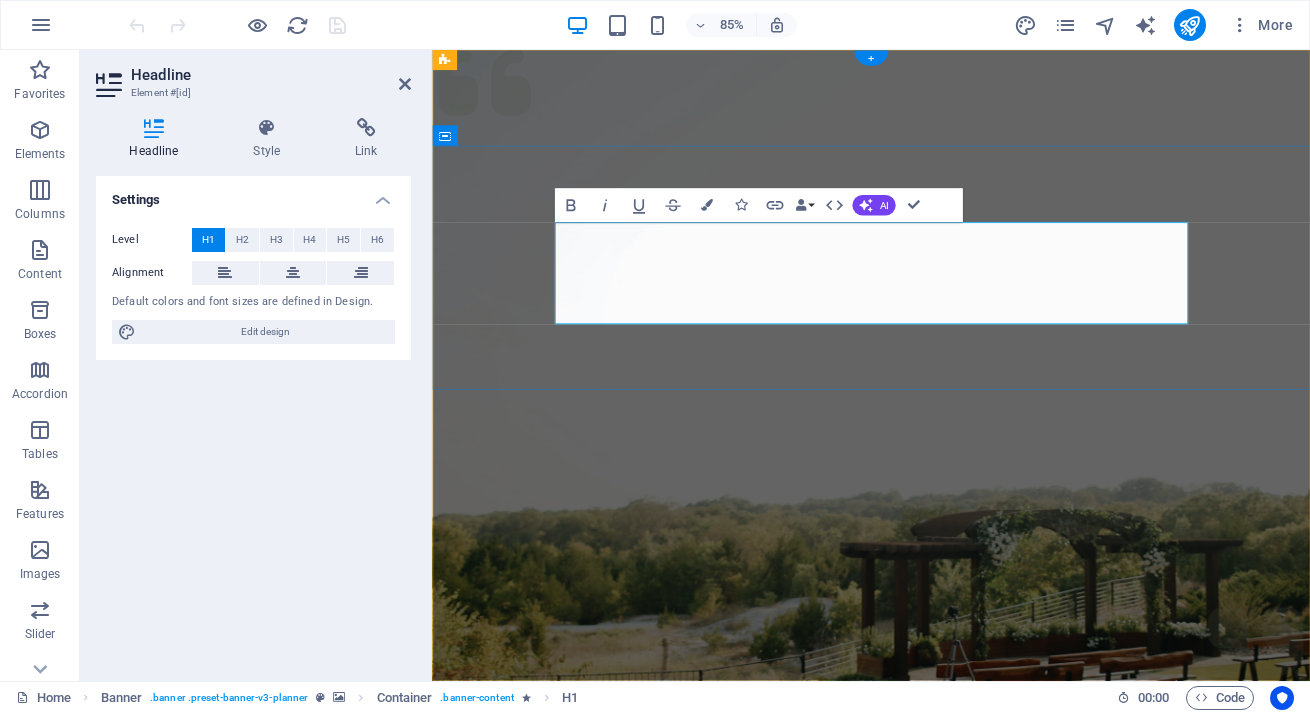 type 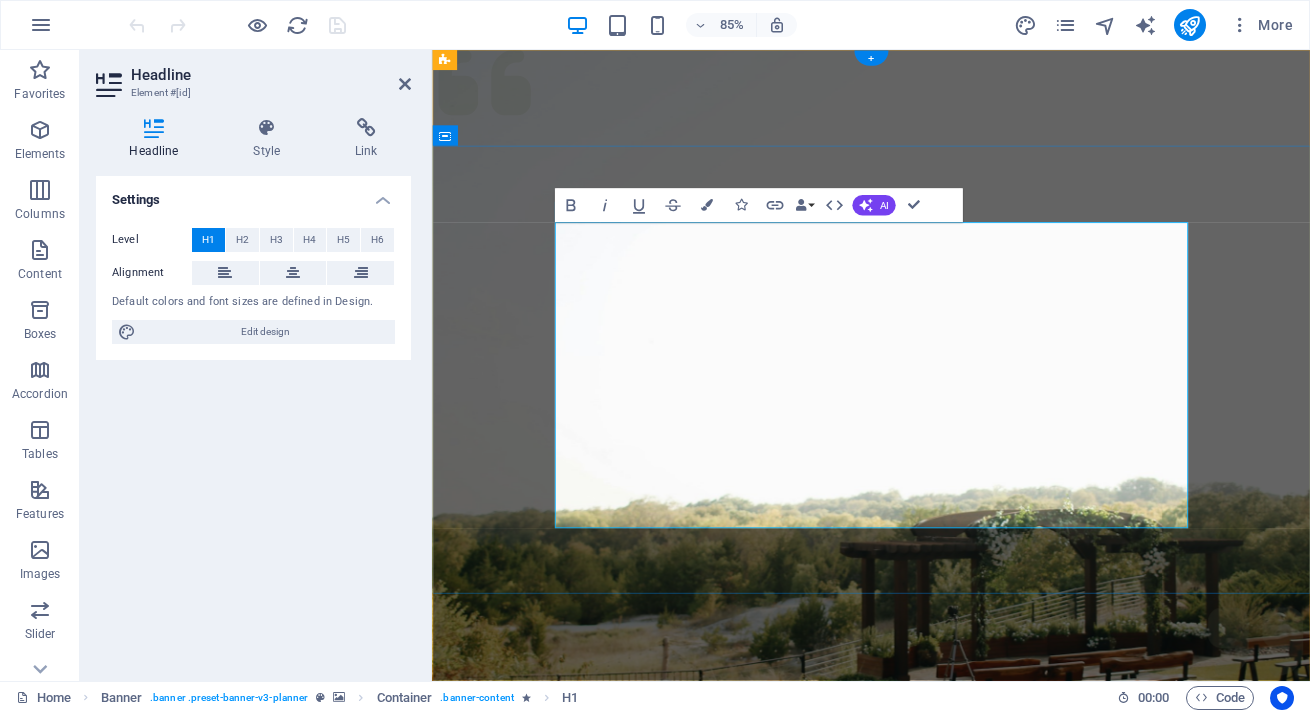 drag, startPoint x: 1098, startPoint y: 558, endPoint x: 1145, endPoint y: 557, distance: 47.010635 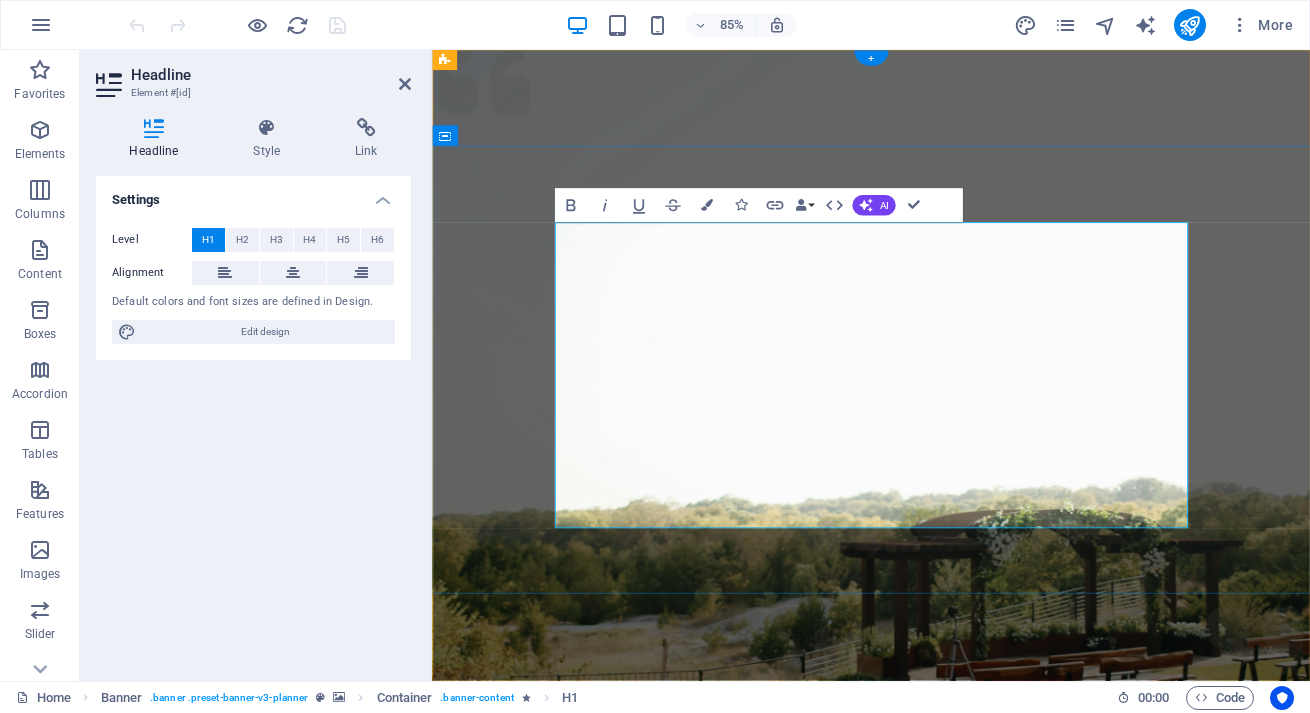 click on "​[REGION] wie bist du schie, von [NAME]" at bounding box center (948, 1420) 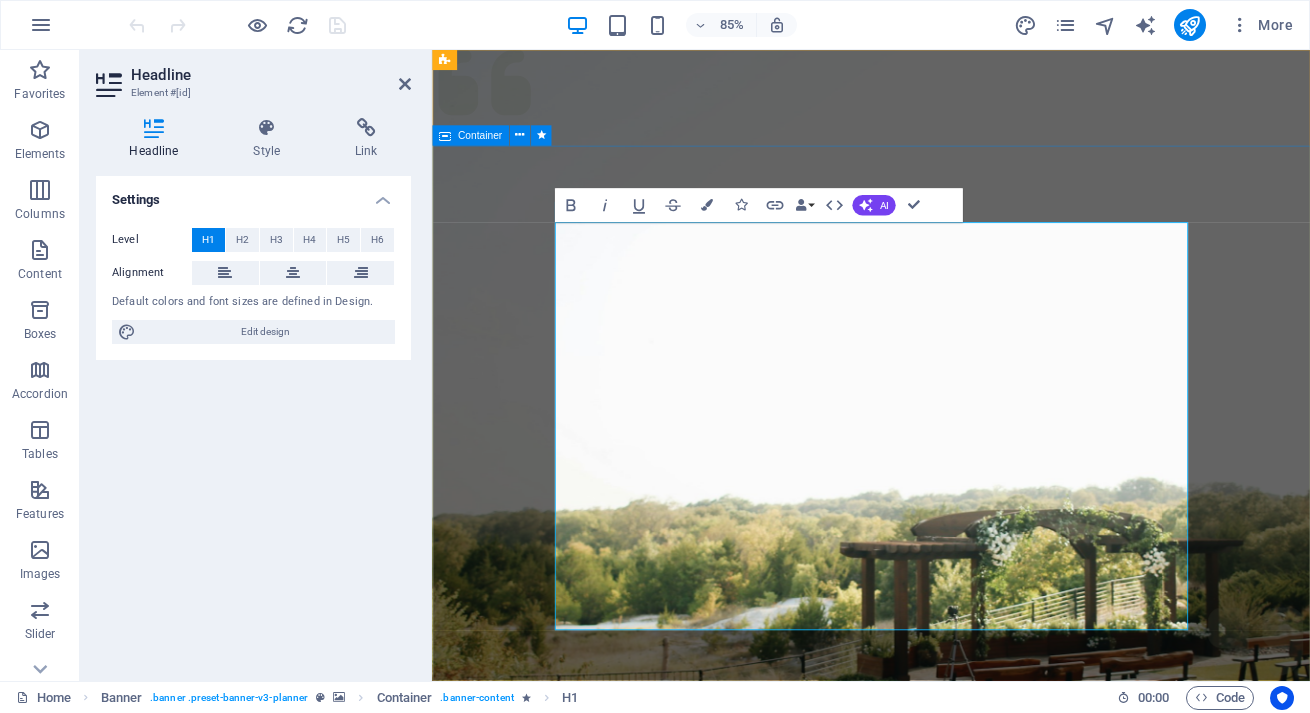 click on "​[REGION] wie bist du schie, von [NAME] Omd bis [NAME] frieh Plan your next event with us" at bounding box center [948, 1474] 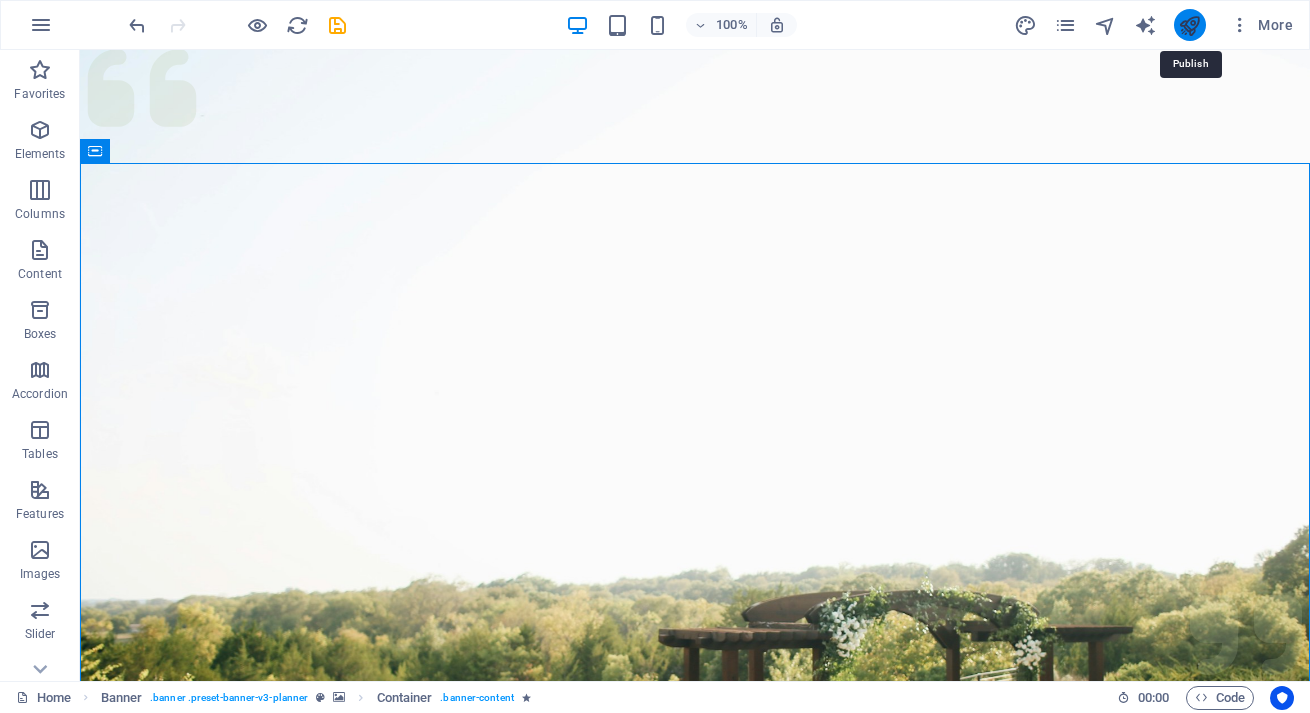 click at bounding box center (1189, 25) 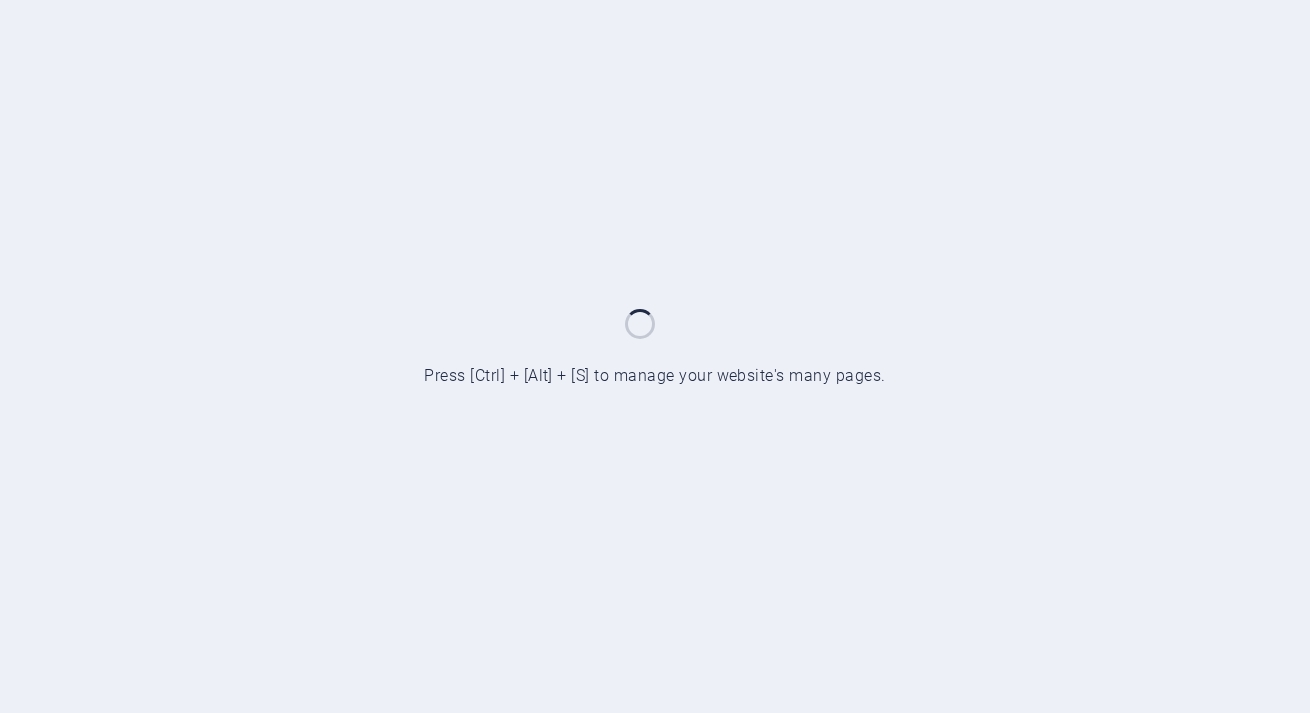 scroll, scrollTop: 0, scrollLeft: 0, axis: both 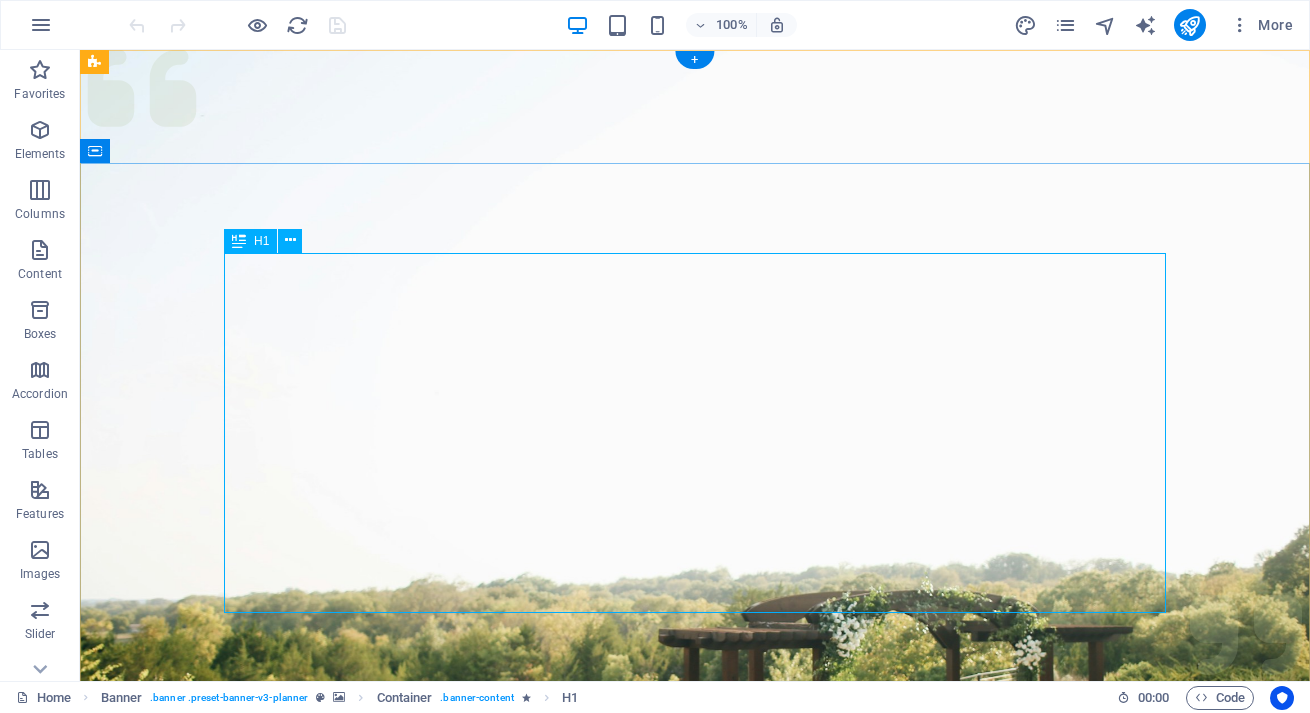 click on "[REGION] wie bist du schie, von [NAME] Omd bis [NAME] frieh" at bounding box center [695, 1420] 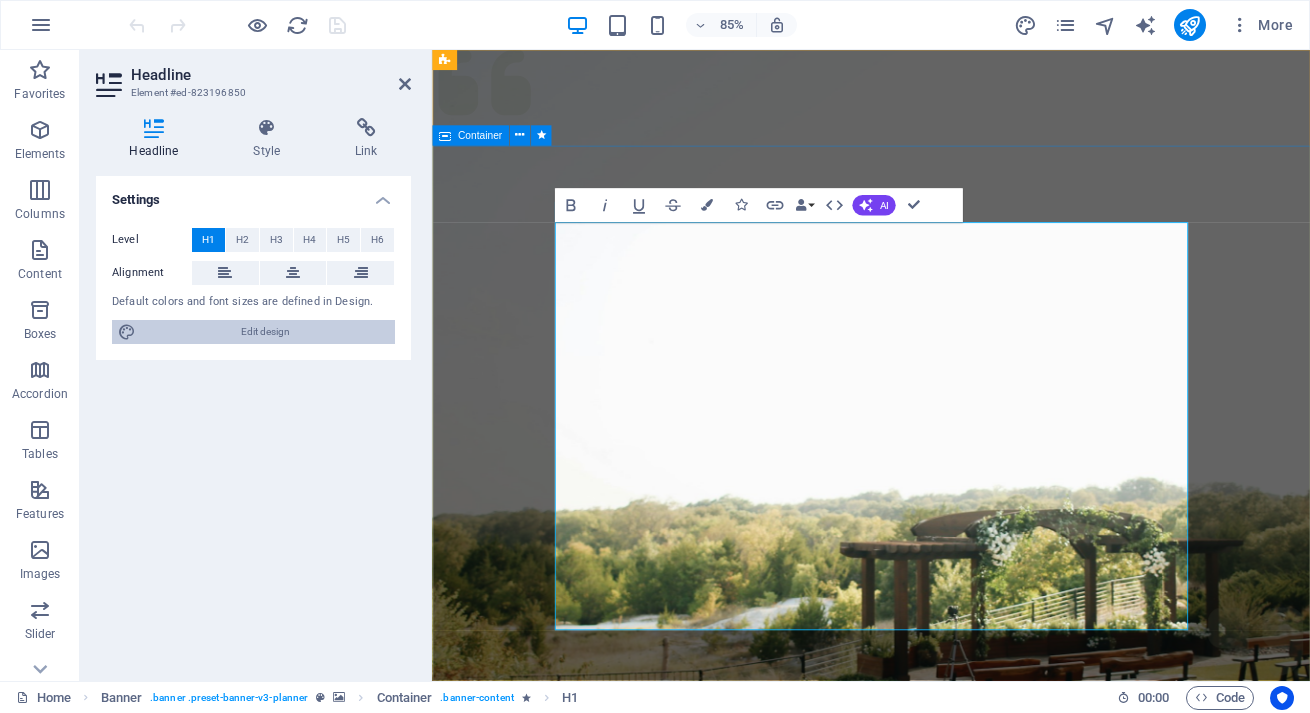 click on "Edit design" at bounding box center (265, 332) 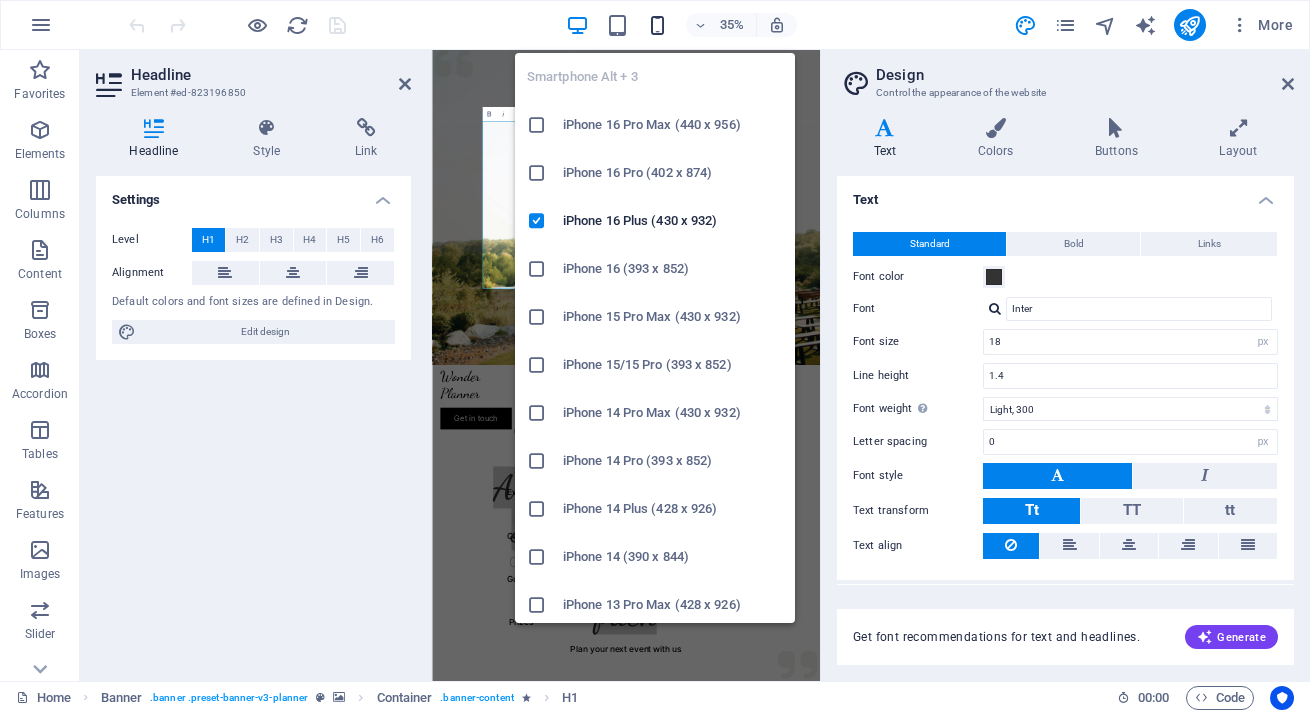 click at bounding box center (657, 25) 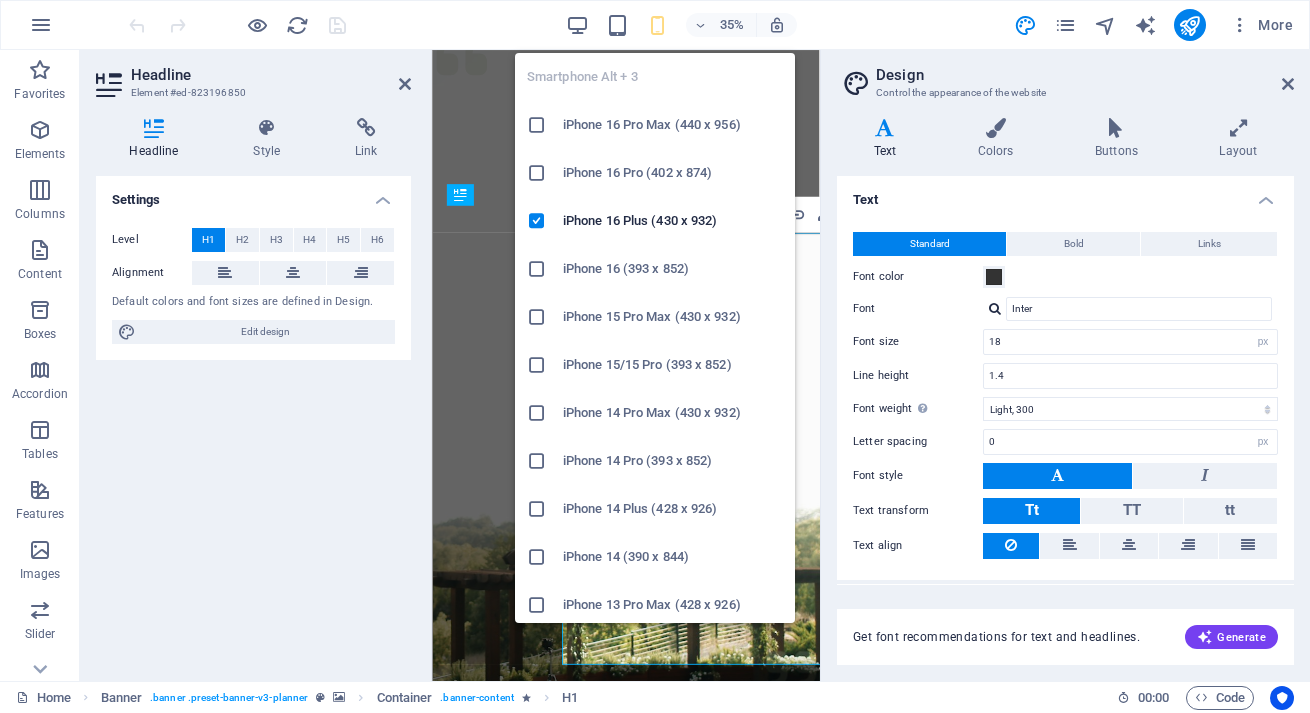 type on "14" 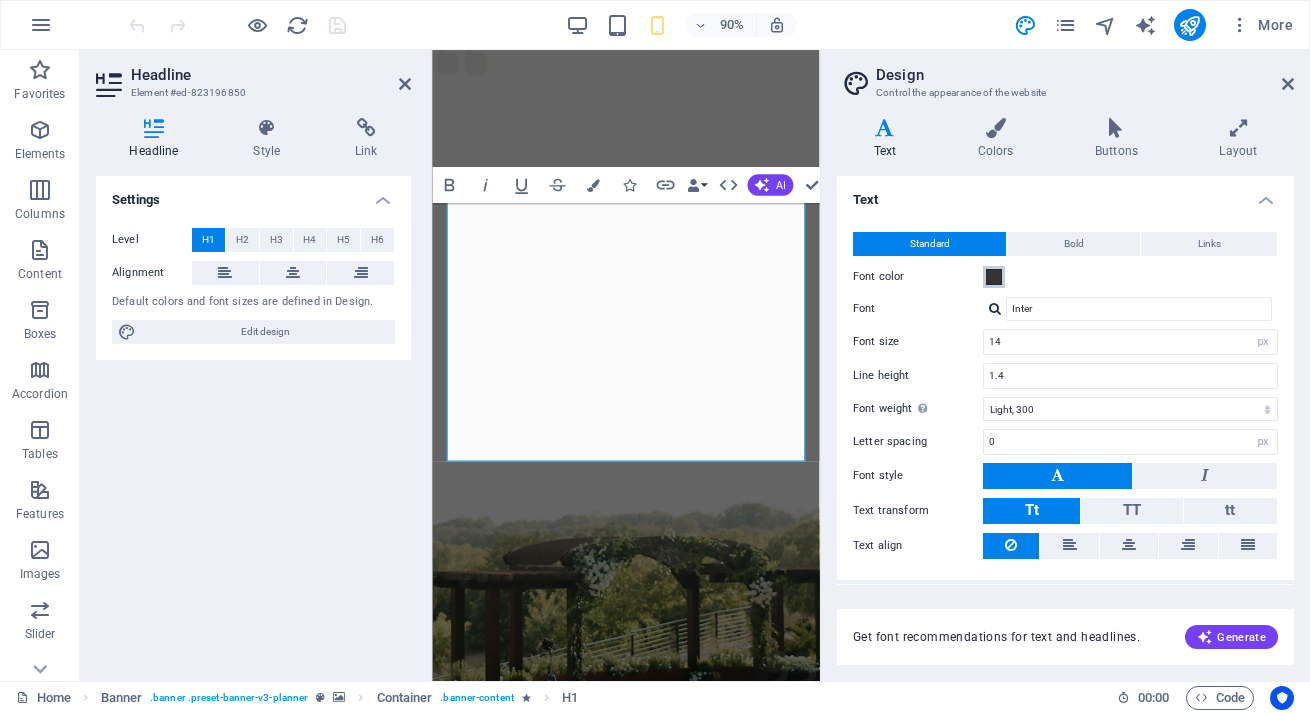 click on "Font color" at bounding box center [994, 277] 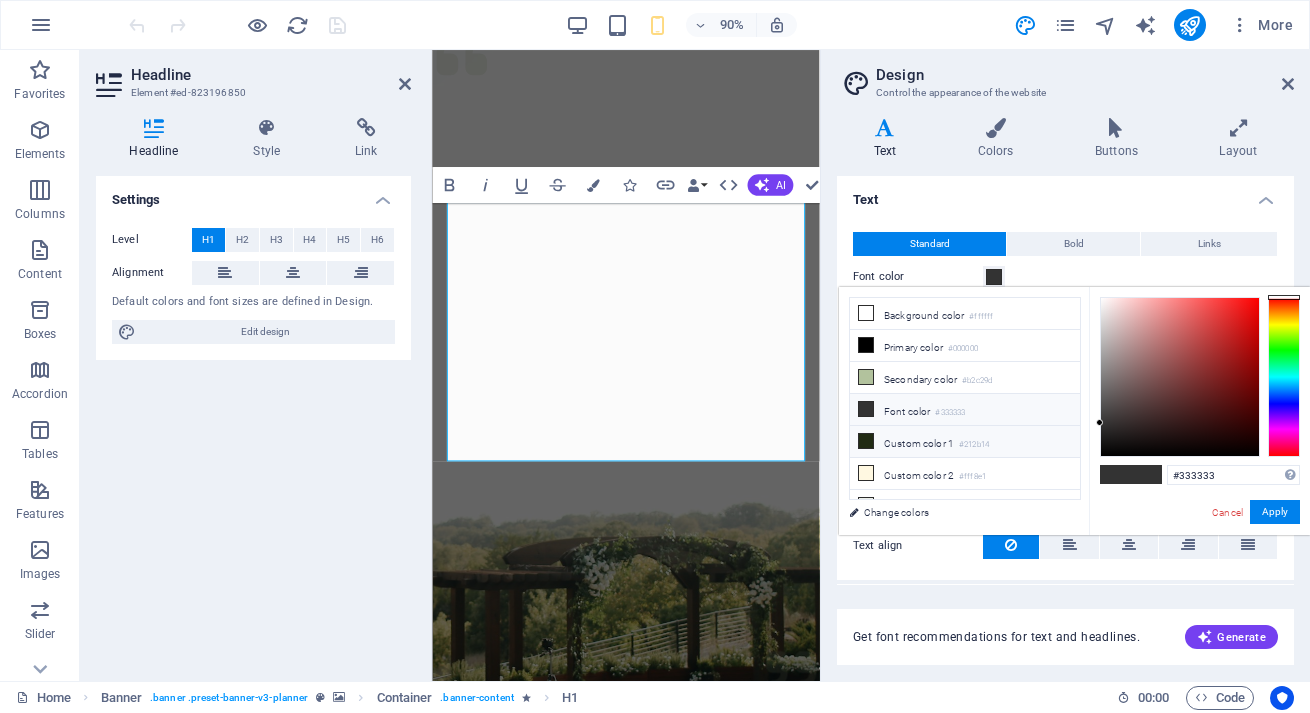 click on "Custom color 1
#212b14" at bounding box center (965, 442) 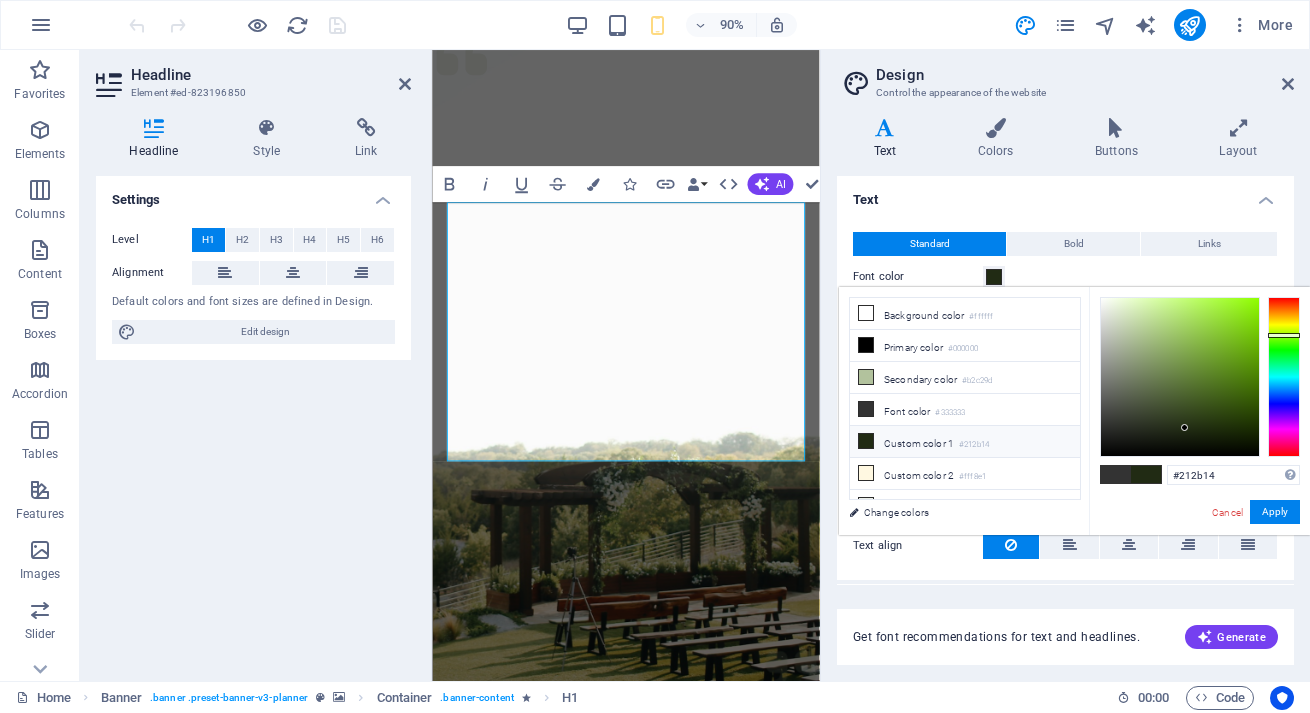 click on "Text" at bounding box center (1065, 194) 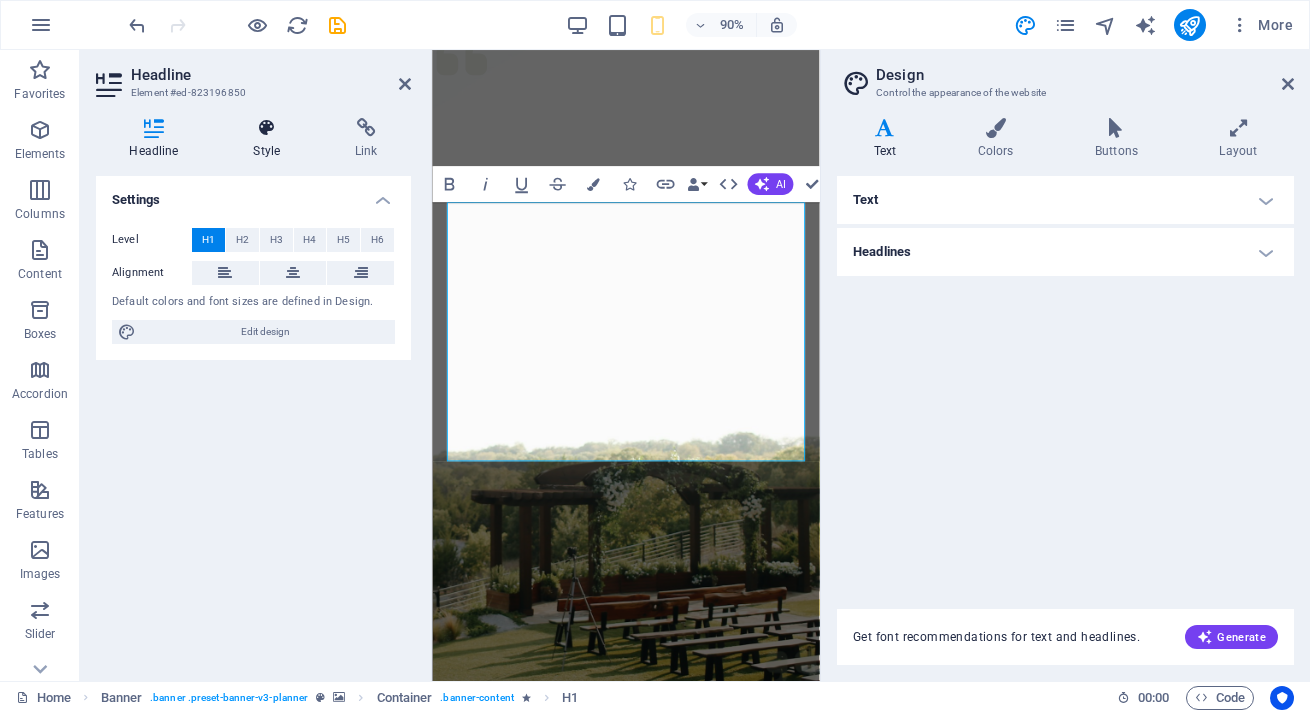 click at bounding box center [267, 128] 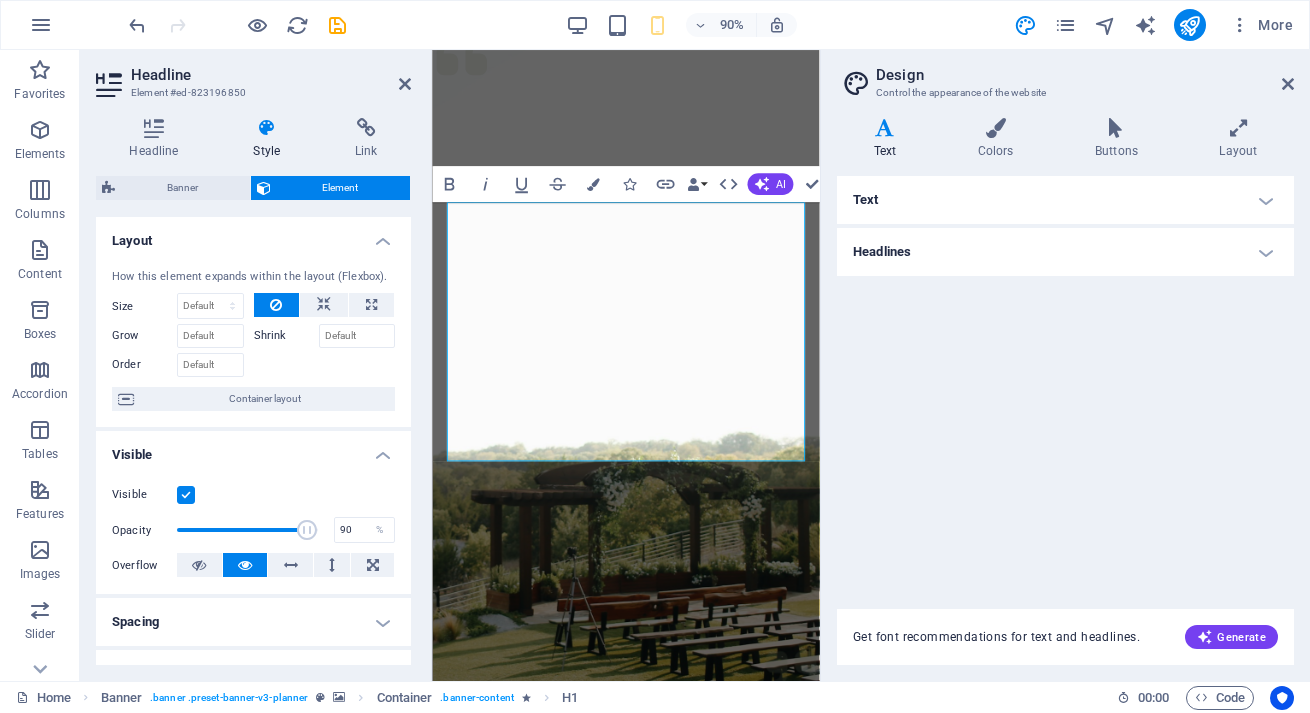 type on "89" 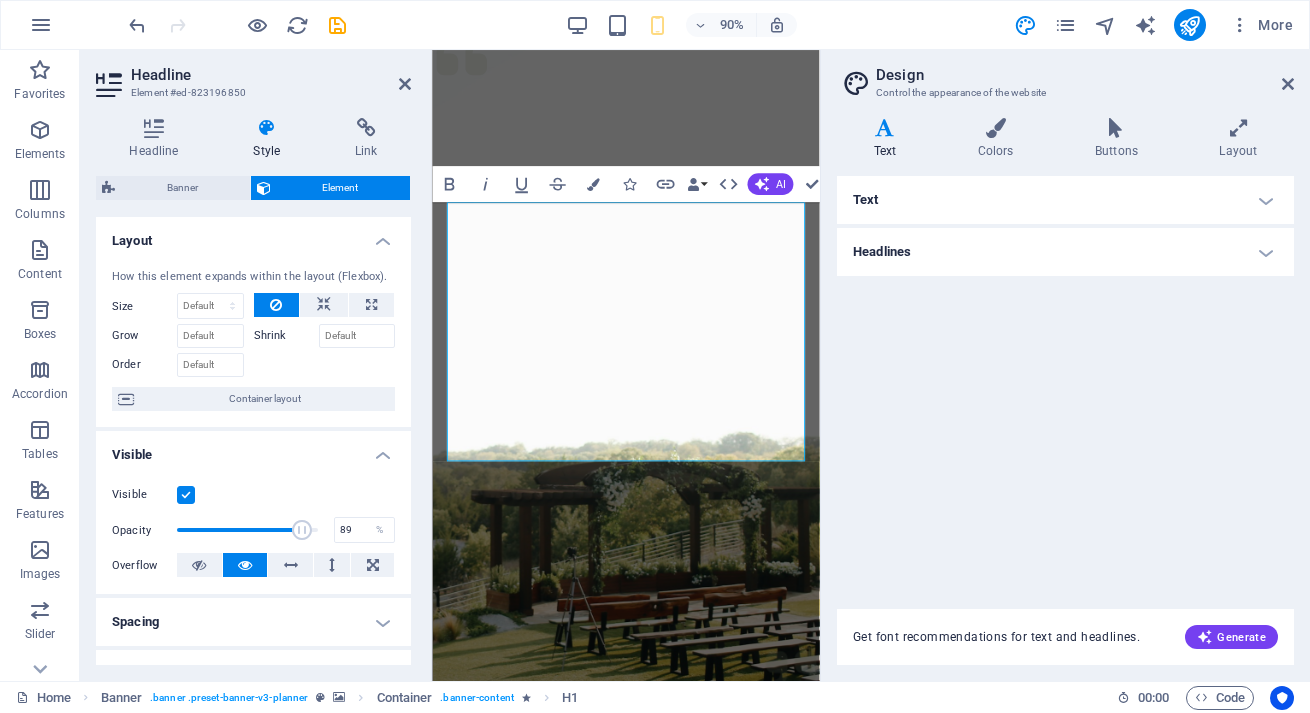 drag, startPoint x: 311, startPoint y: 528, endPoint x: 299, endPoint y: 528, distance: 12 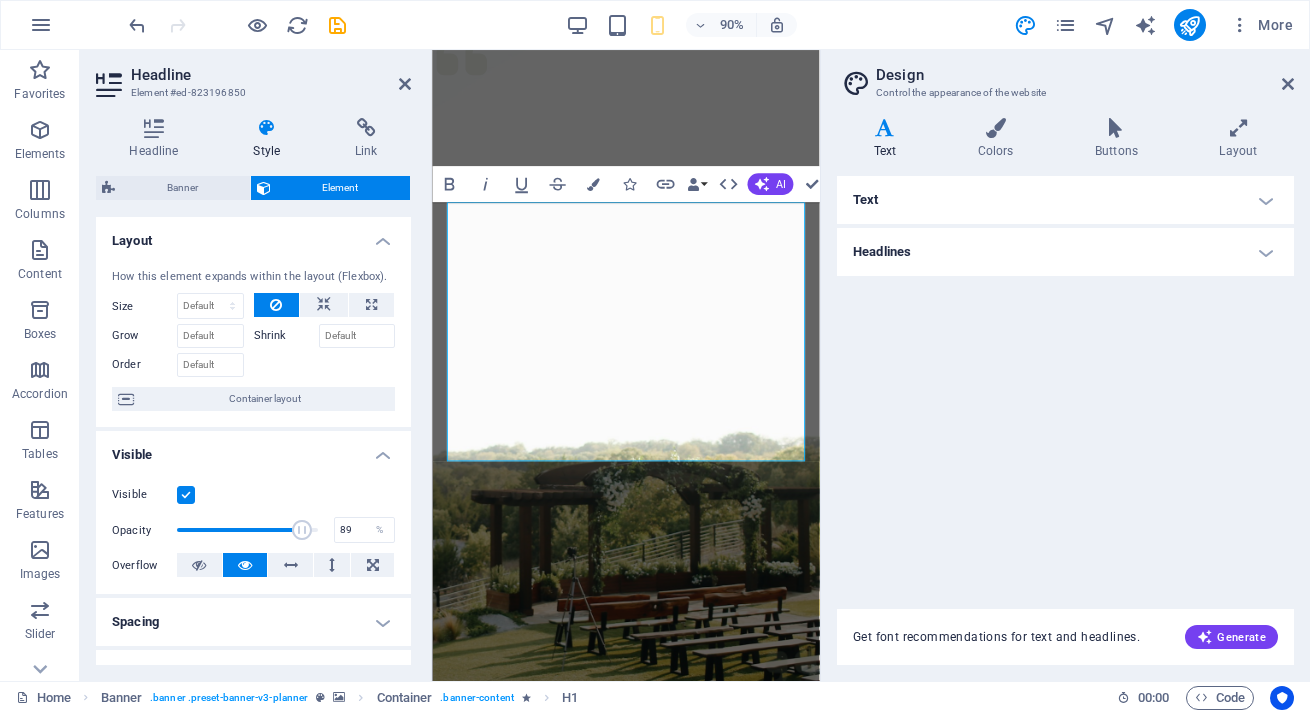 click at bounding box center (302, 530) 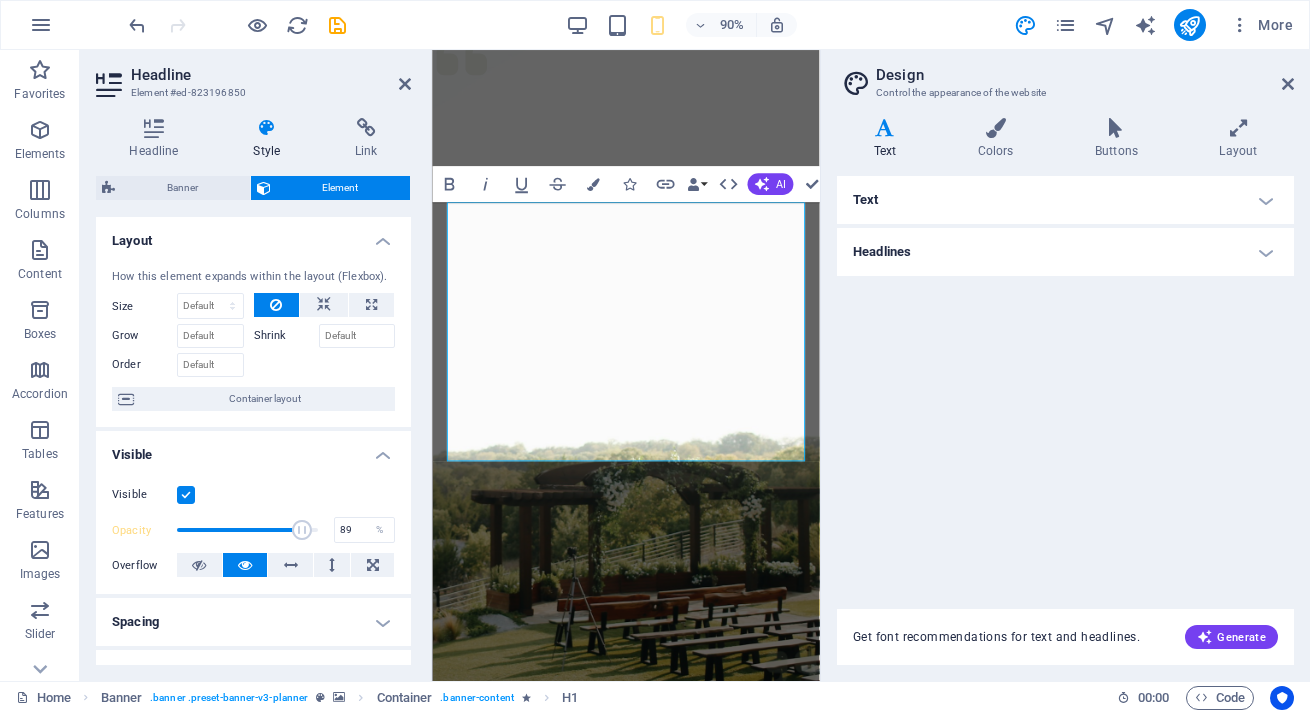 click on "More" at bounding box center (1157, 25) 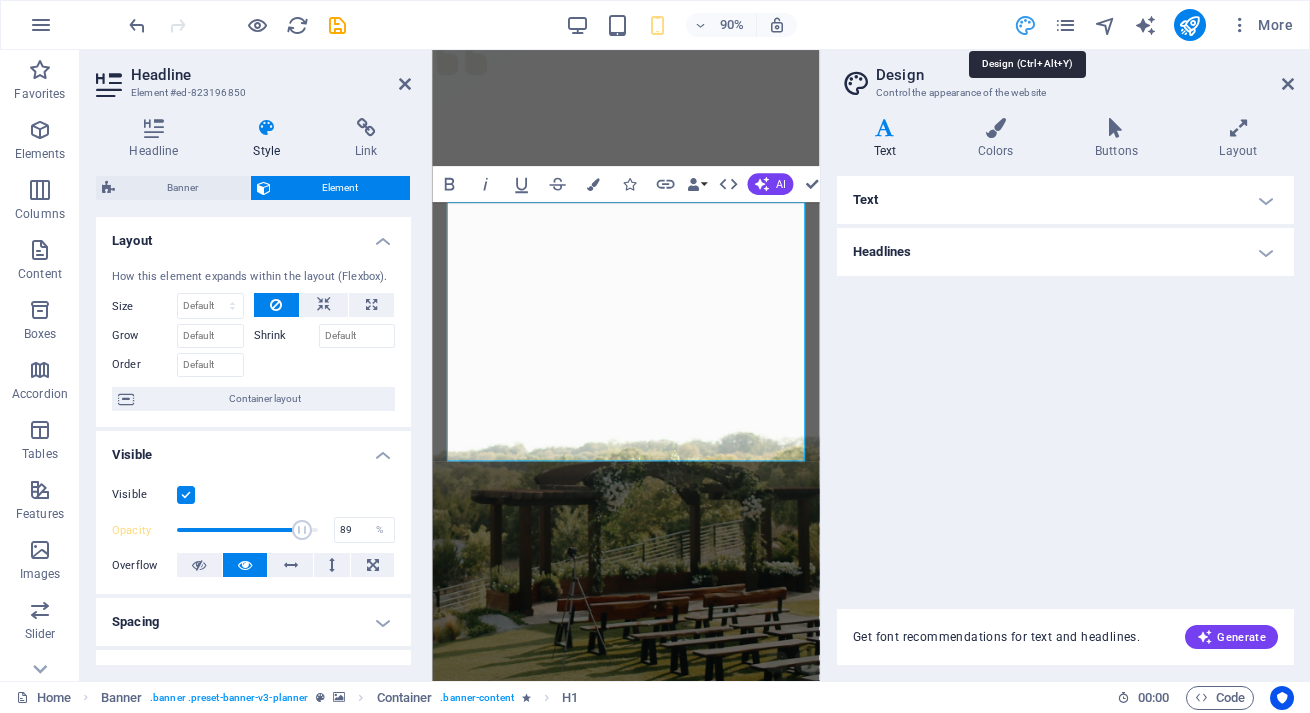 click at bounding box center [1025, 25] 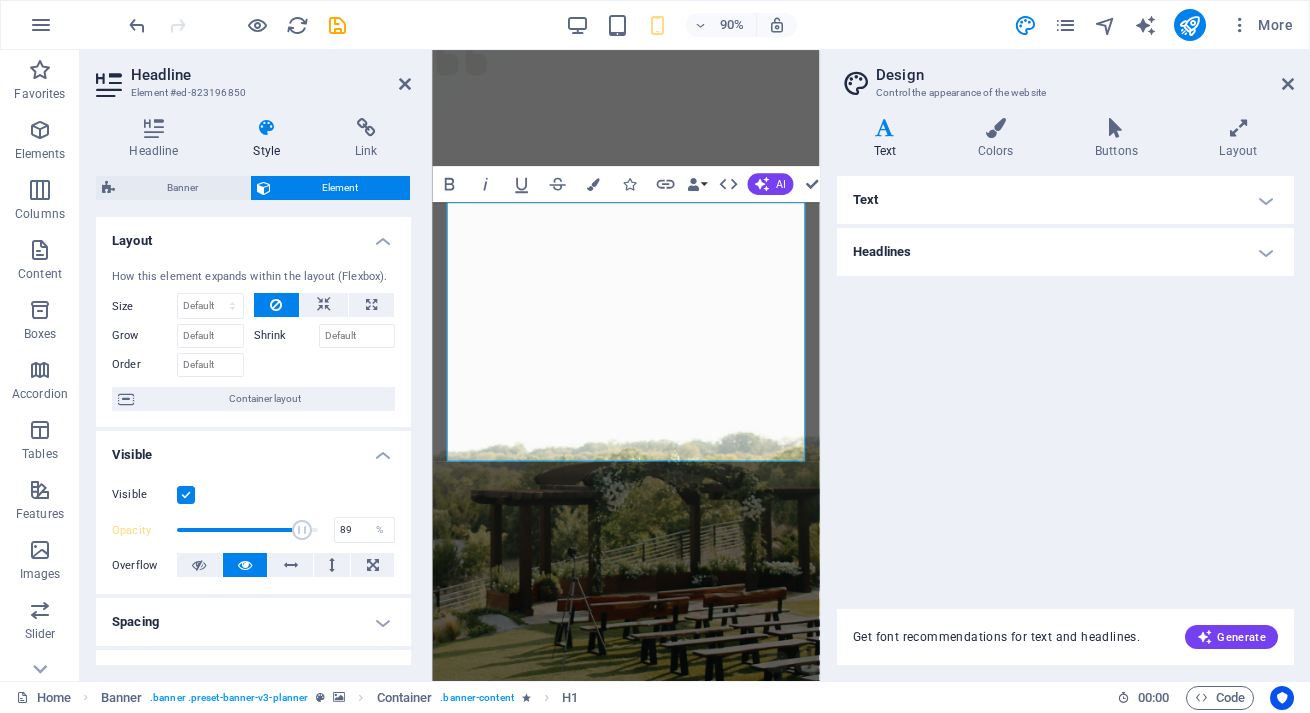 click on "Text" at bounding box center (1065, 200) 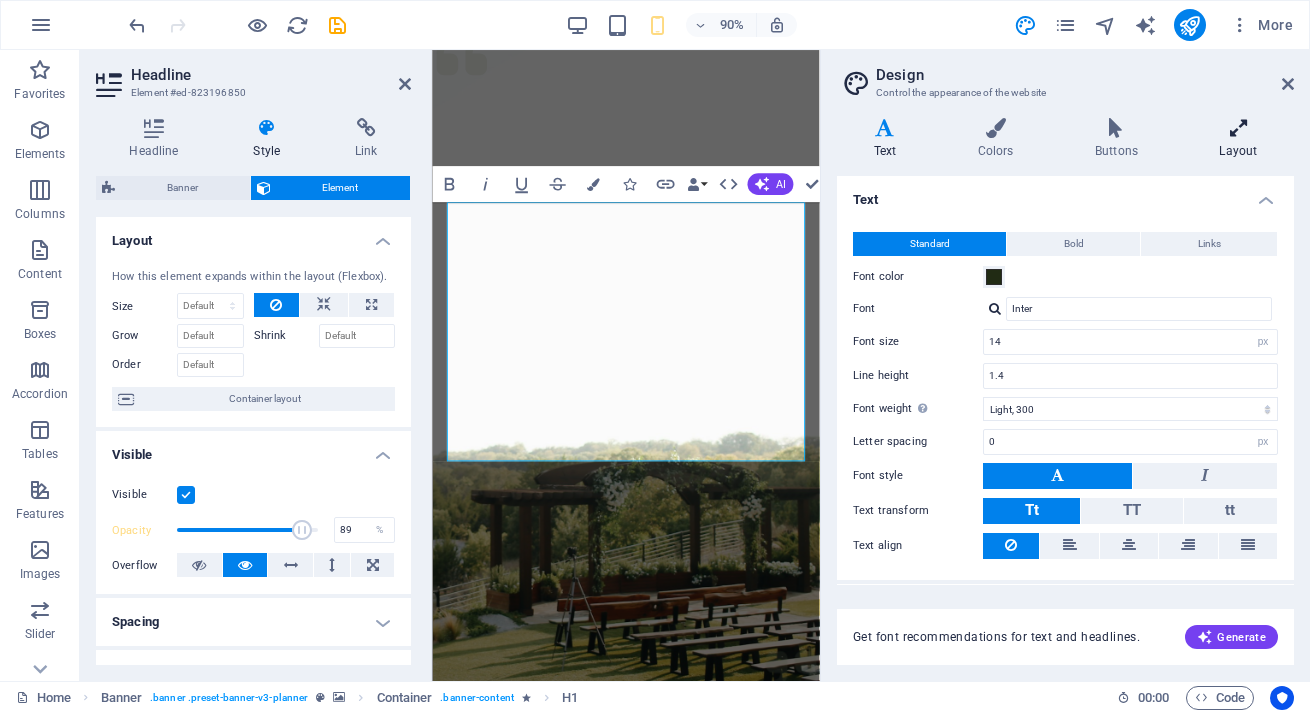 click at bounding box center [1238, 128] 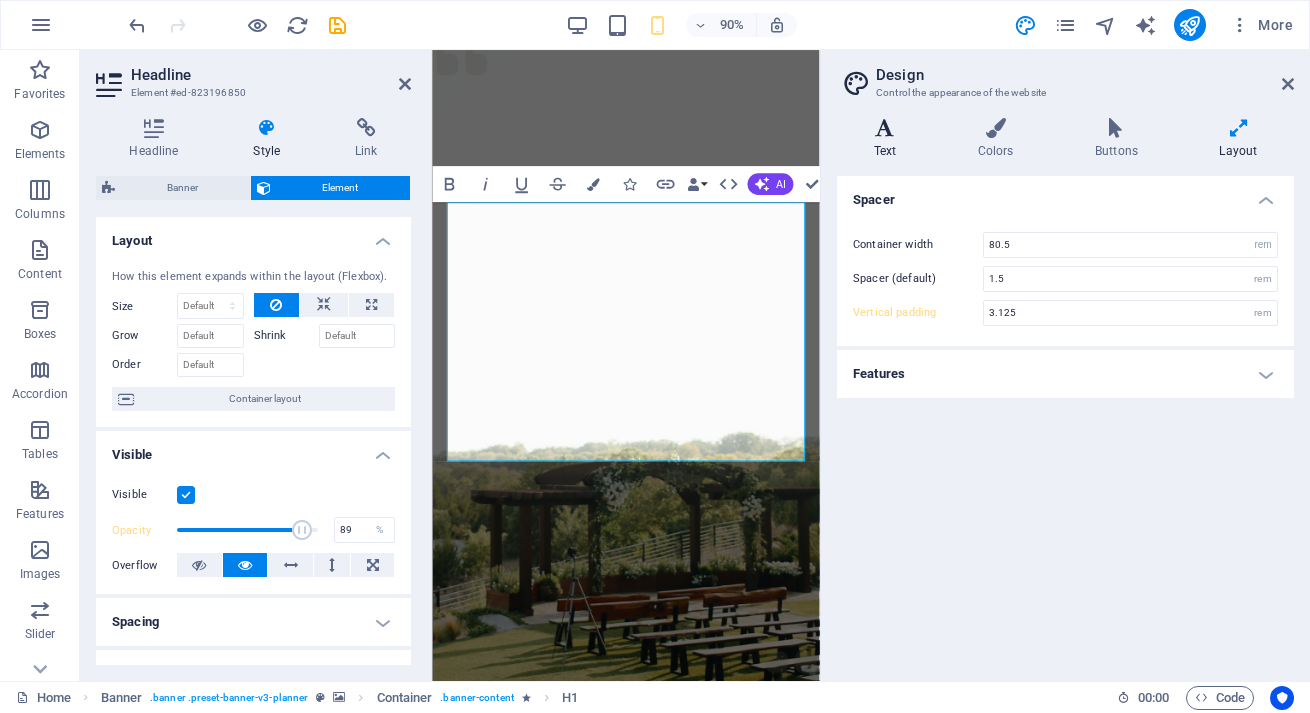 click at bounding box center [885, 128] 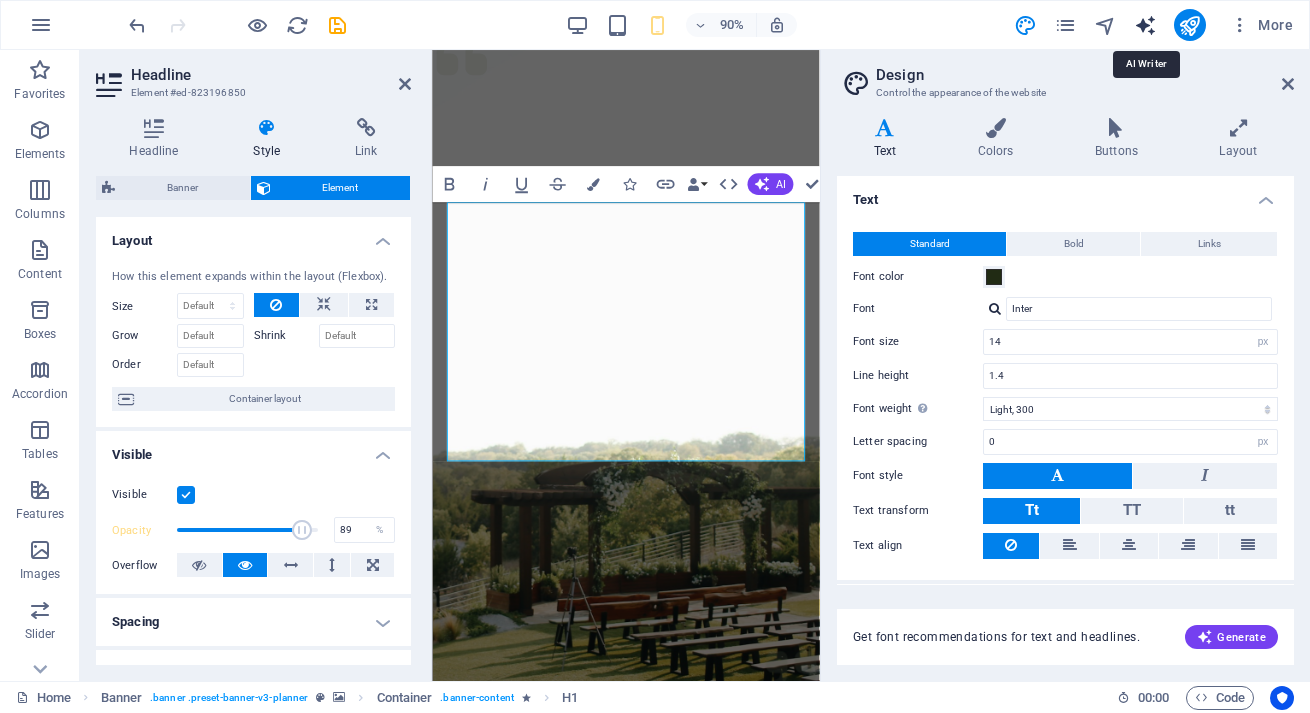 click at bounding box center [1145, 25] 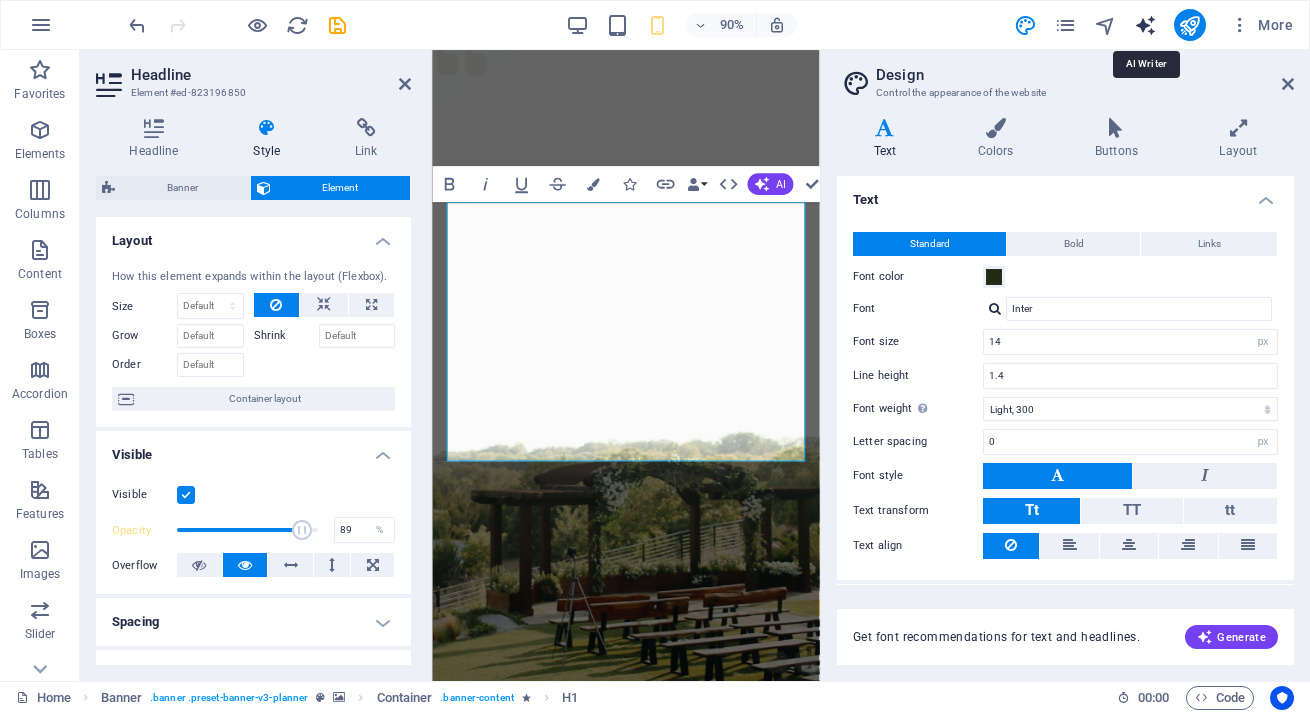 select on "English" 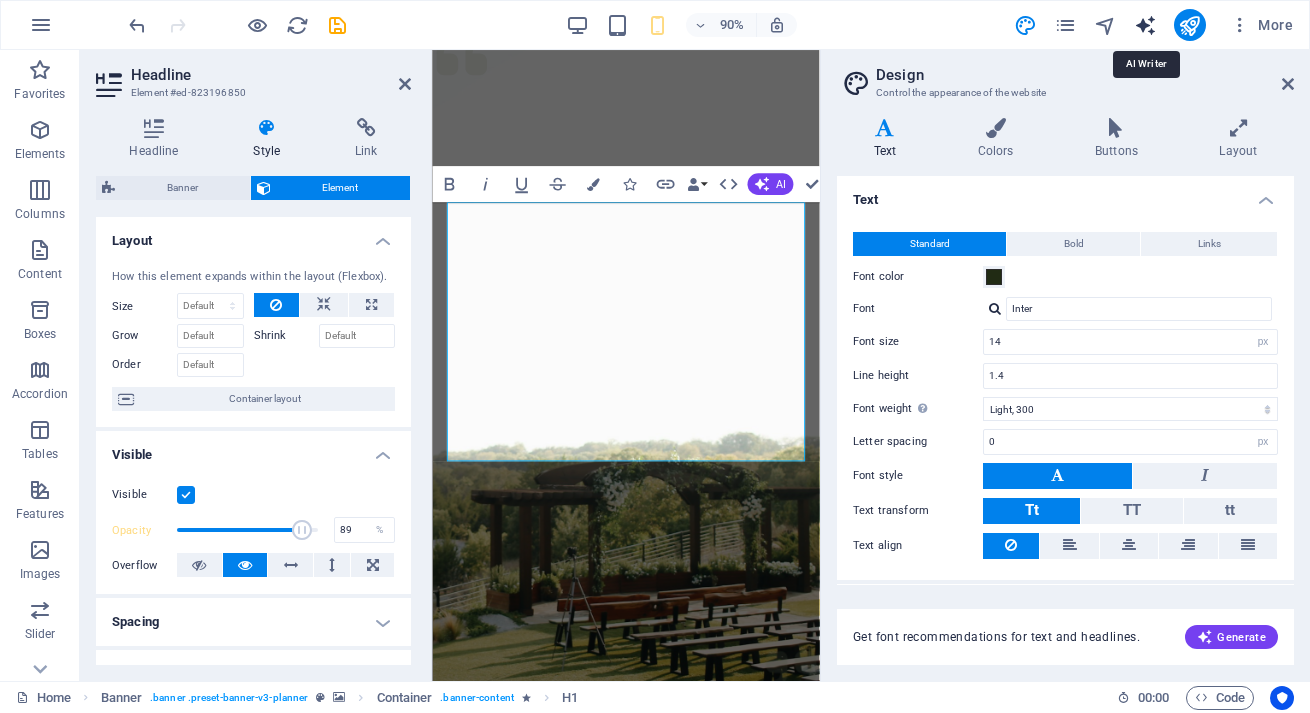 select on "English" 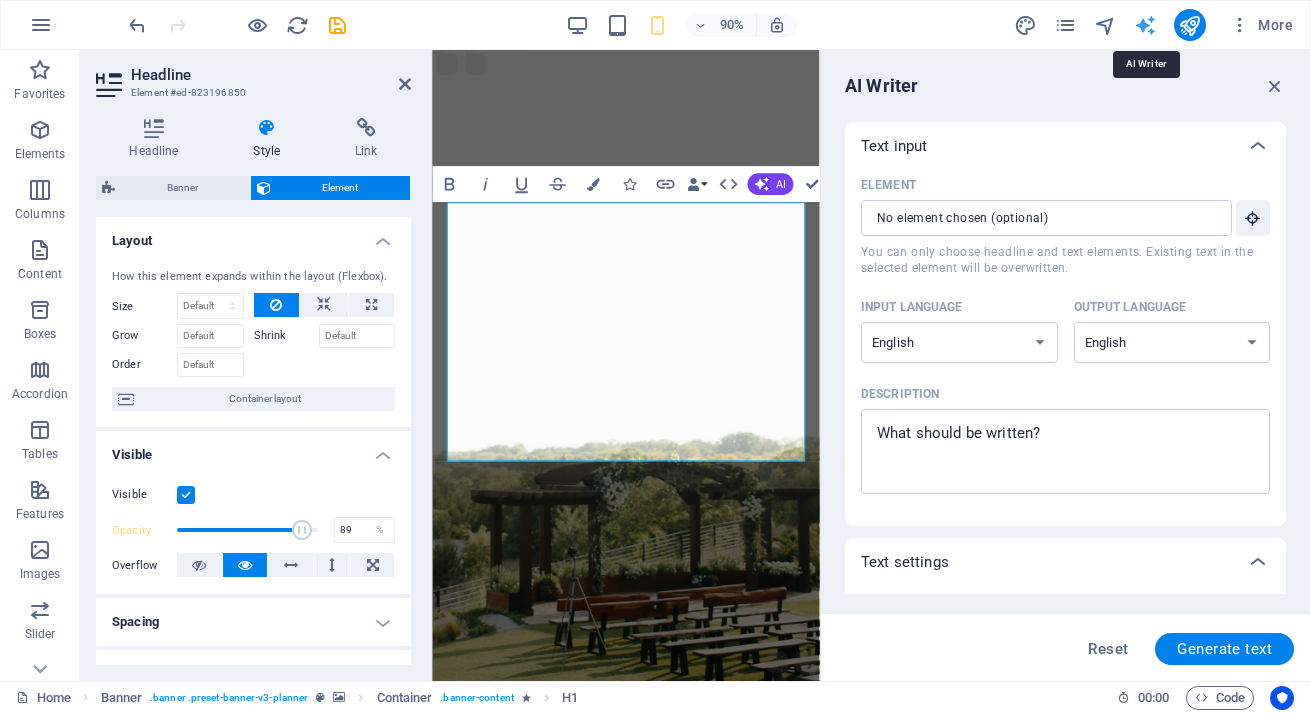 scroll, scrollTop: 0, scrollLeft: 0, axis: both 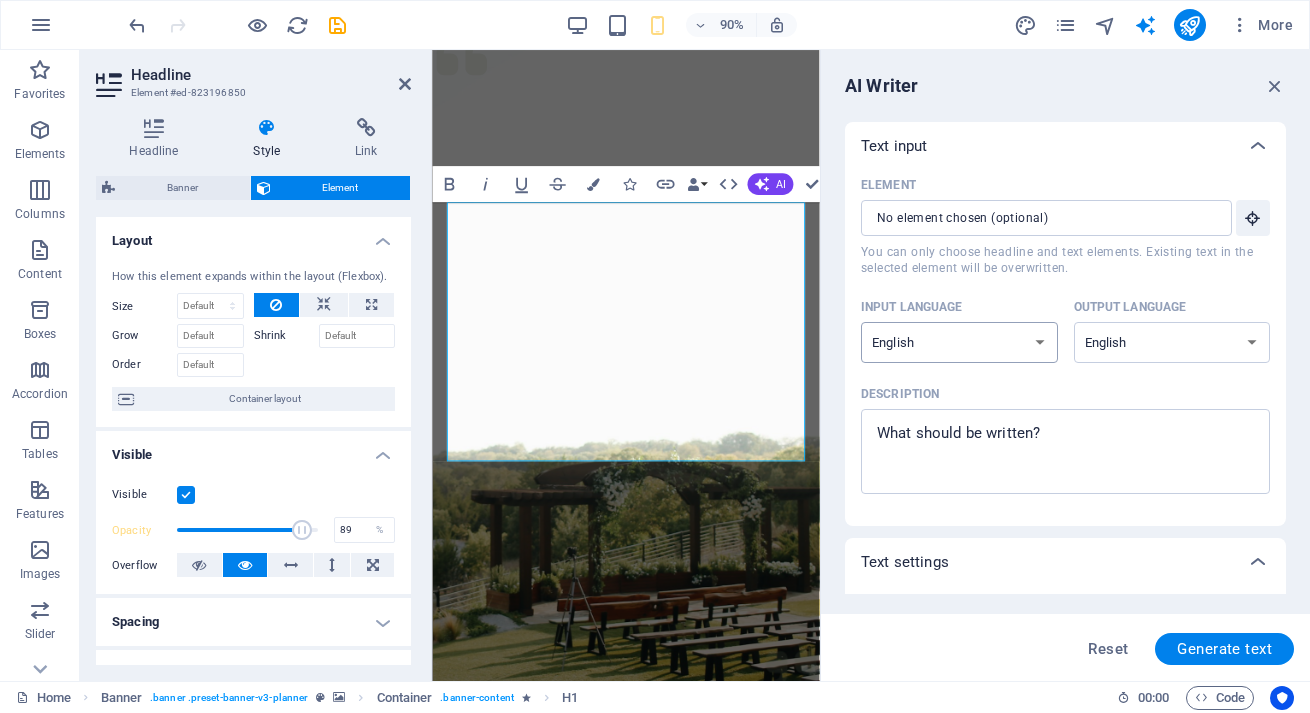 select on "German" 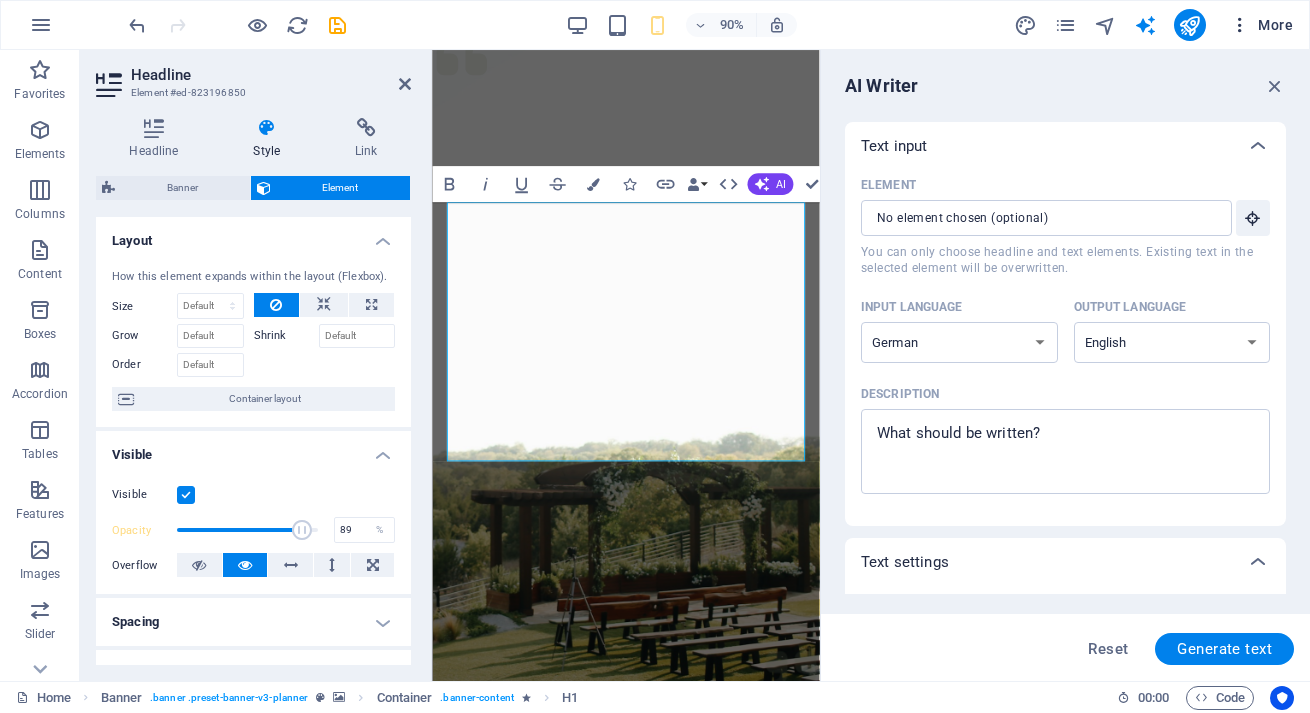 click at bounding box center [1240, 25] 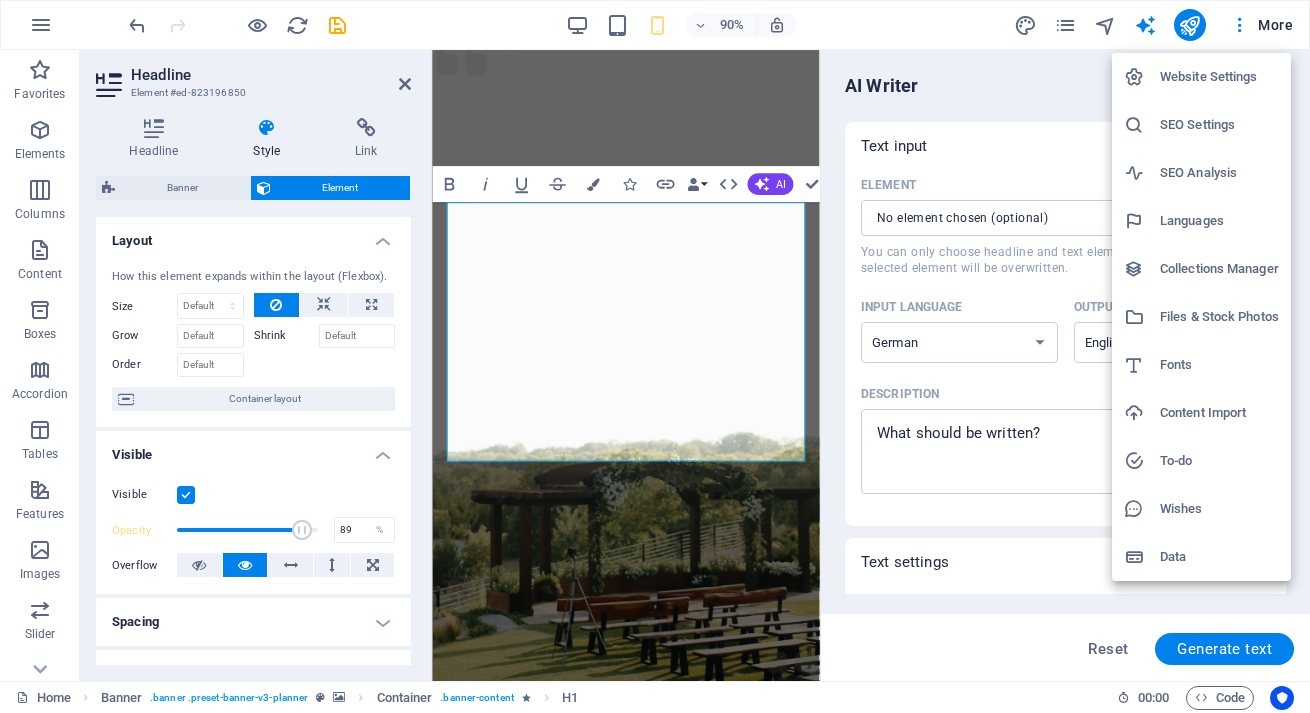 click on "Languages" at bounding box center [1219, 221] 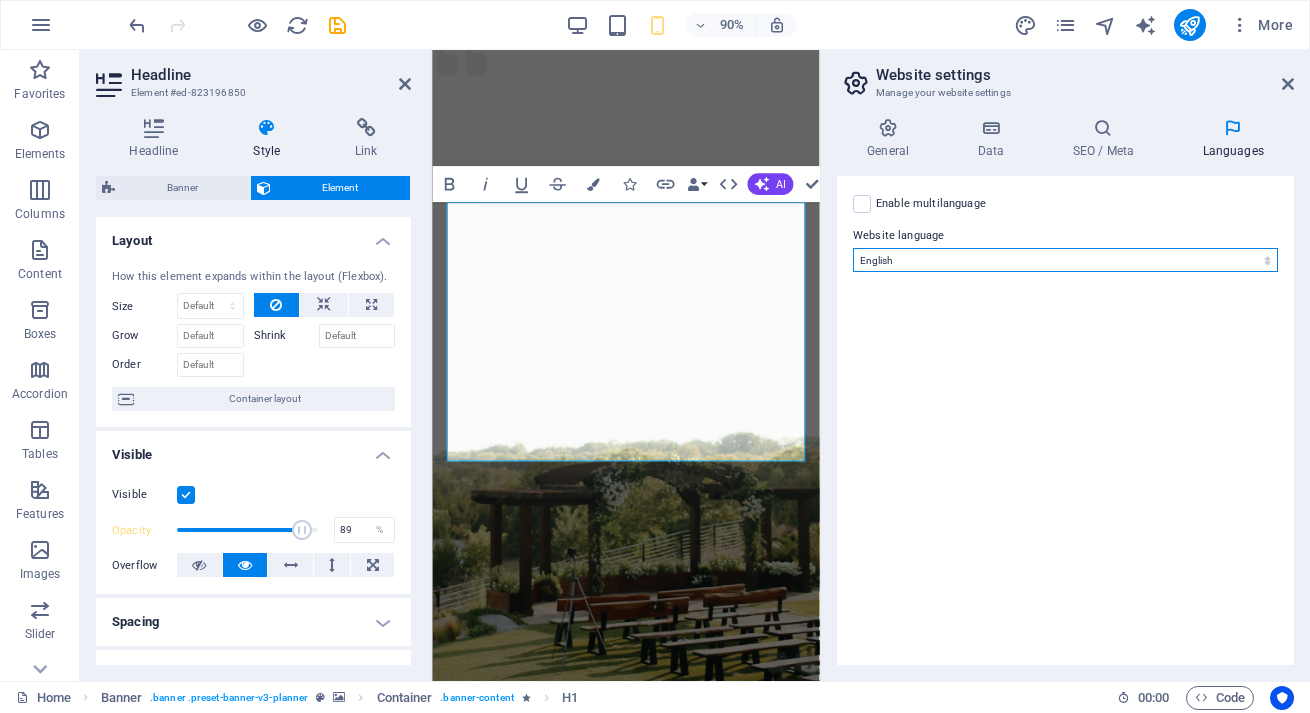 select on "55" 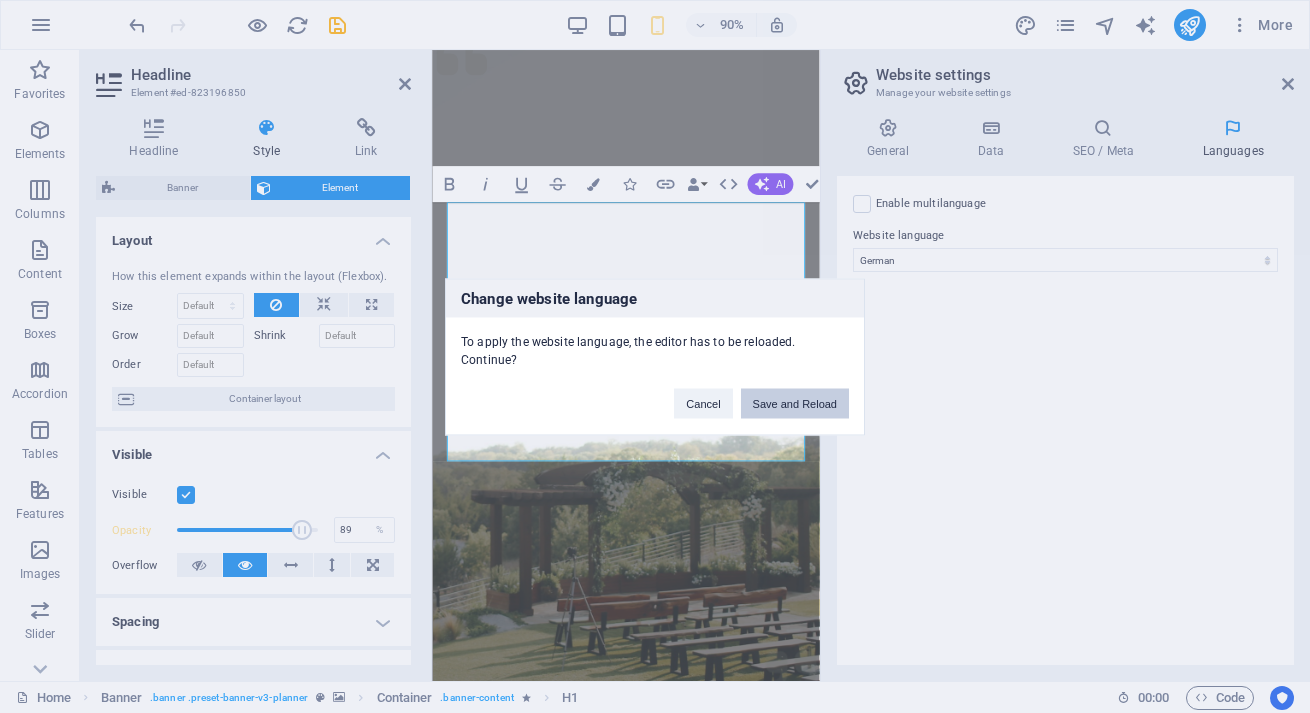 click on "Save and Reload" at bounding box center (795, 403) 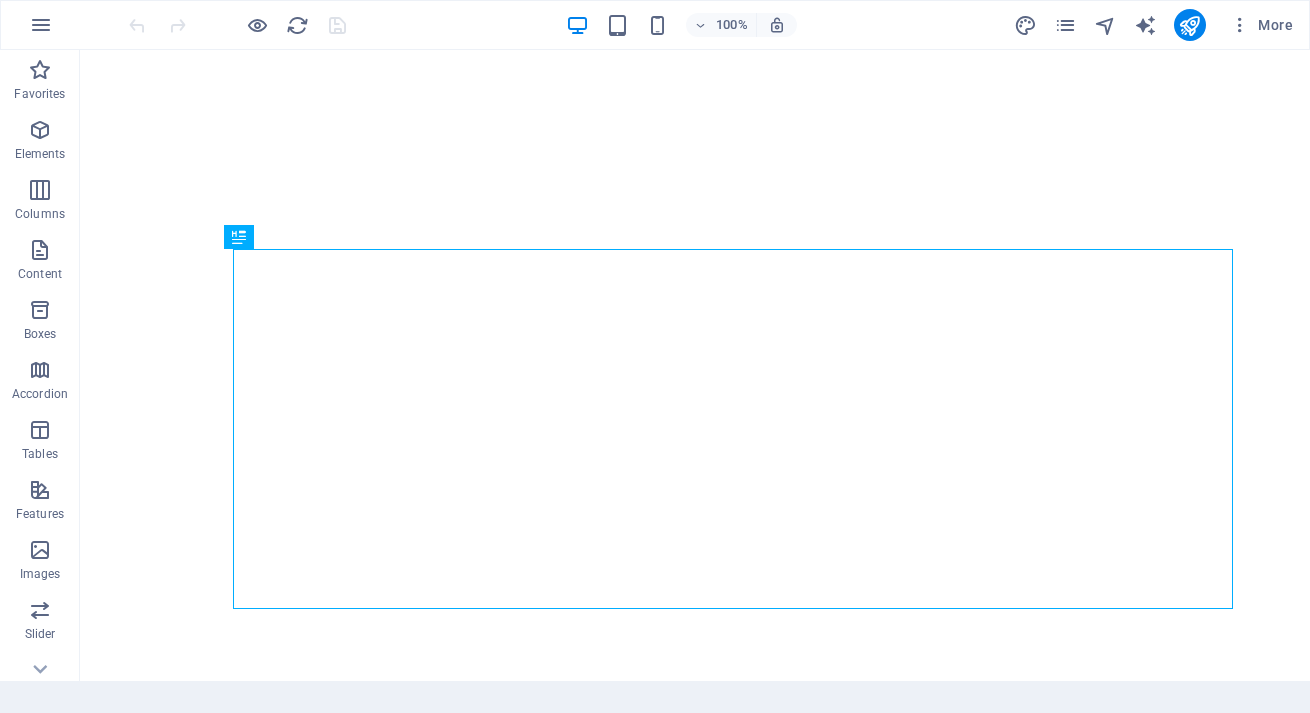 scroll, scrollTop: 0, scrollLeft: 0, axis: both 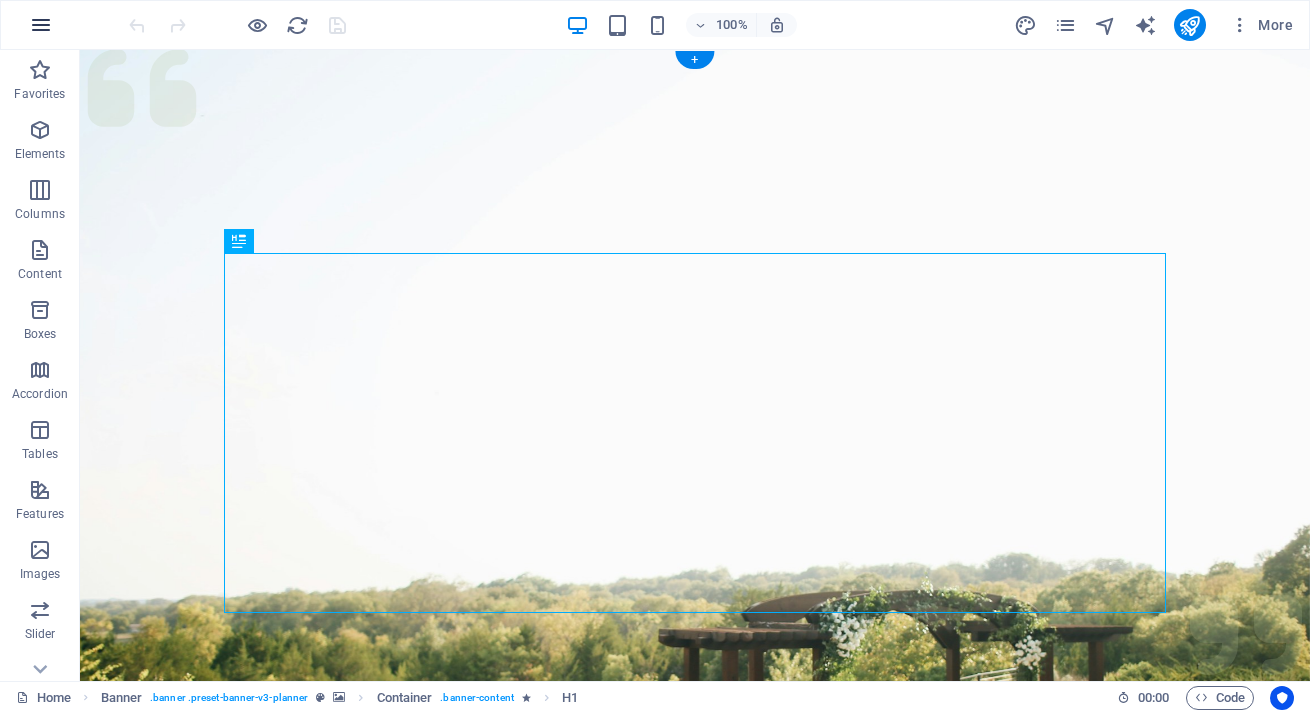 click at bounding box center [41, 25] 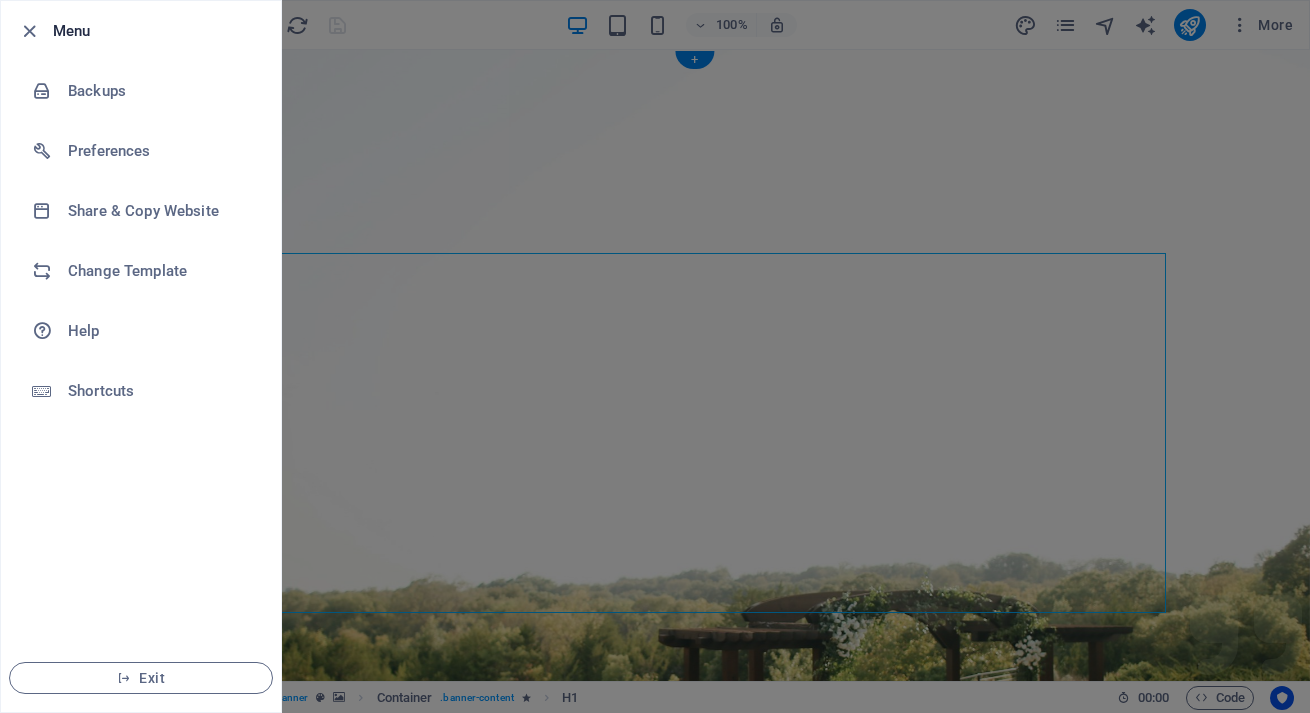 click at bounding box center (35, 31) 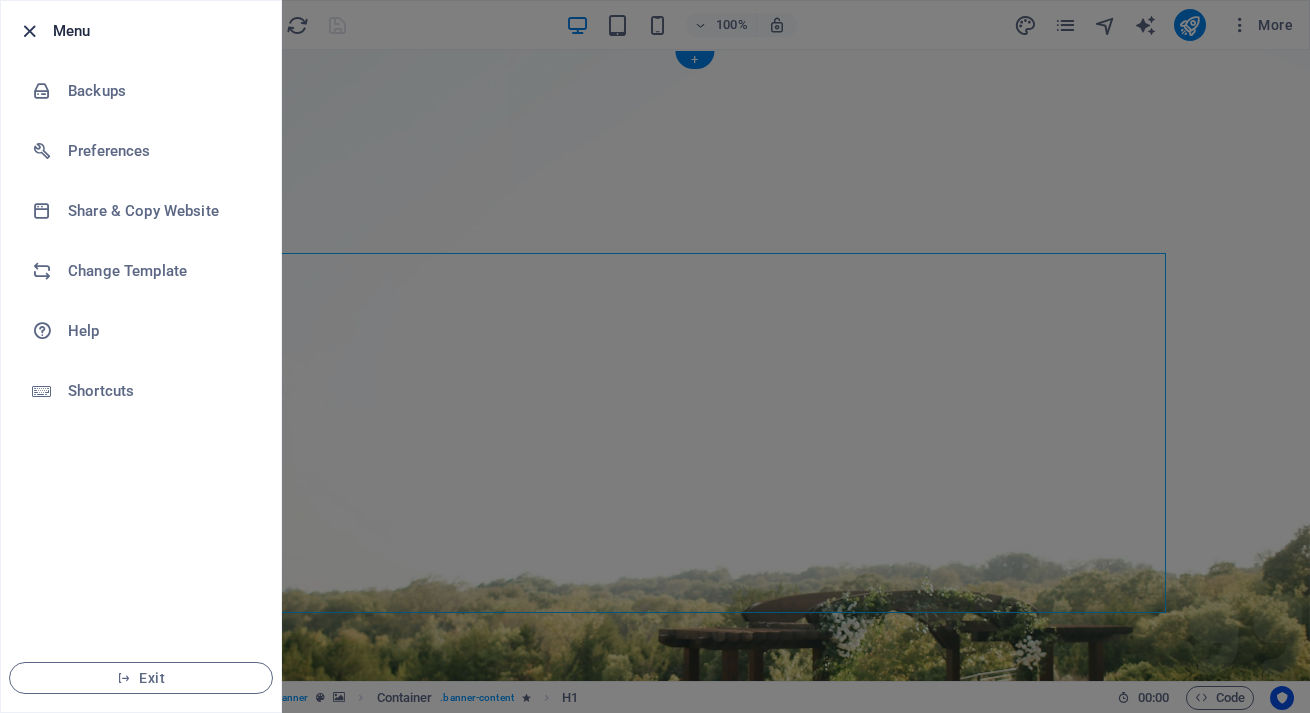 click at bounding box center (29, 31) 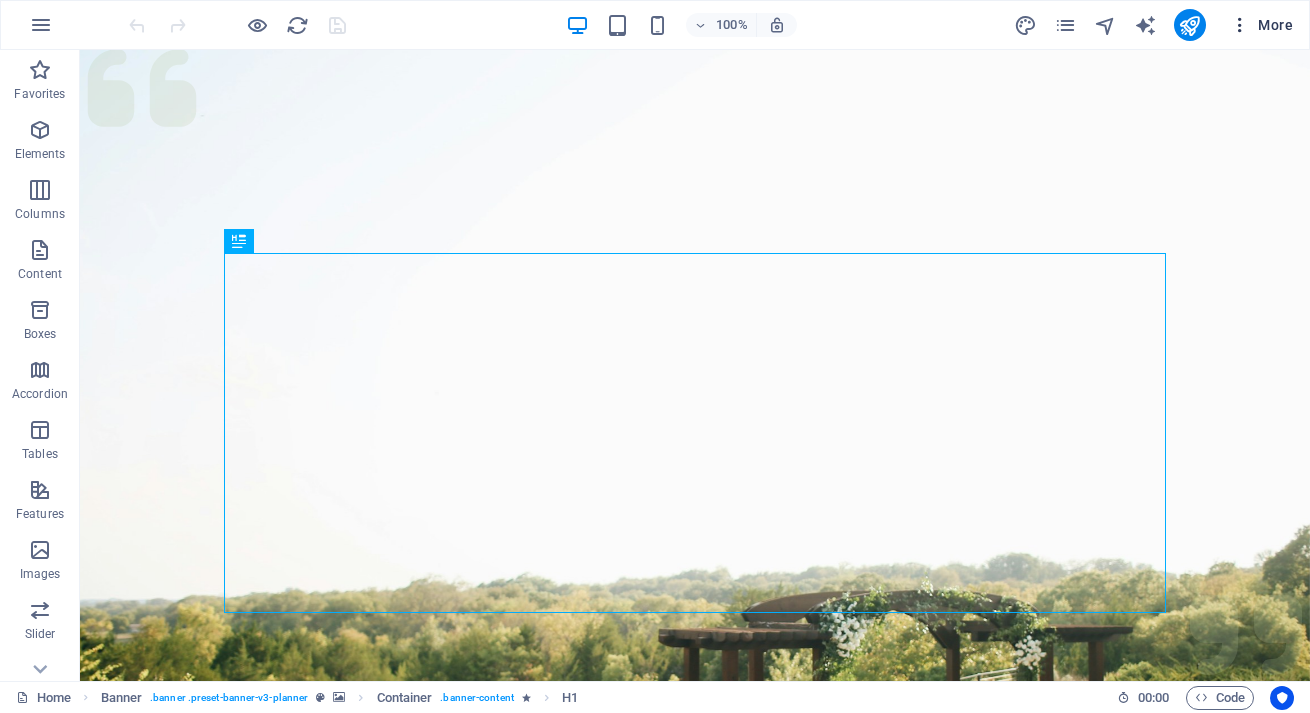 click at bounding box center (1240, 25) 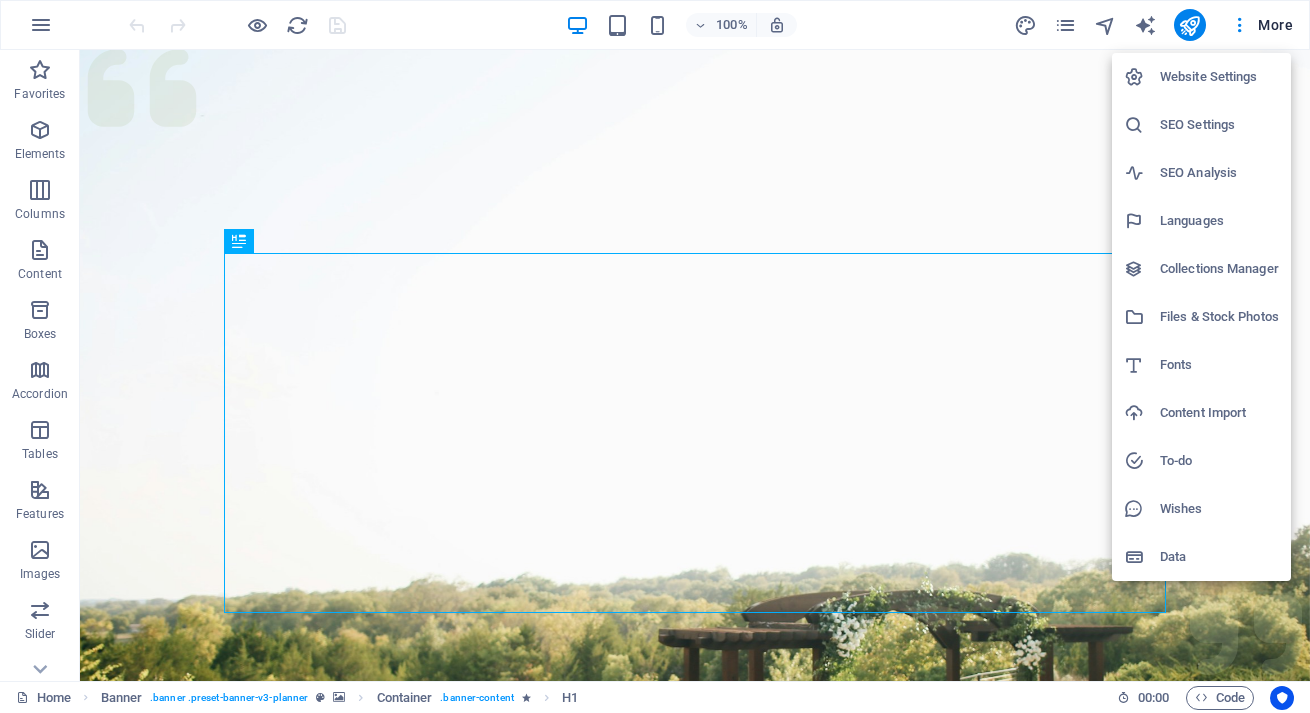 click on "Languages" at bounding box center (1219, 221) 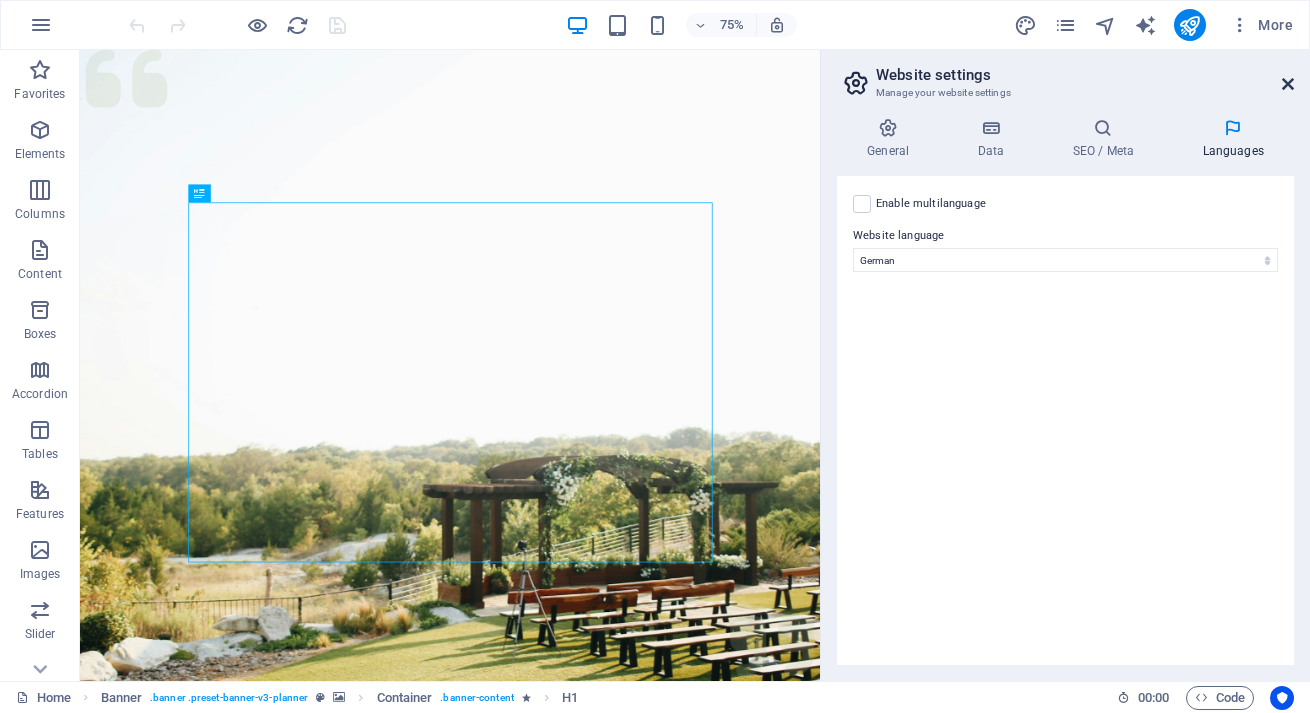 click at bounding box center (1288, 84) 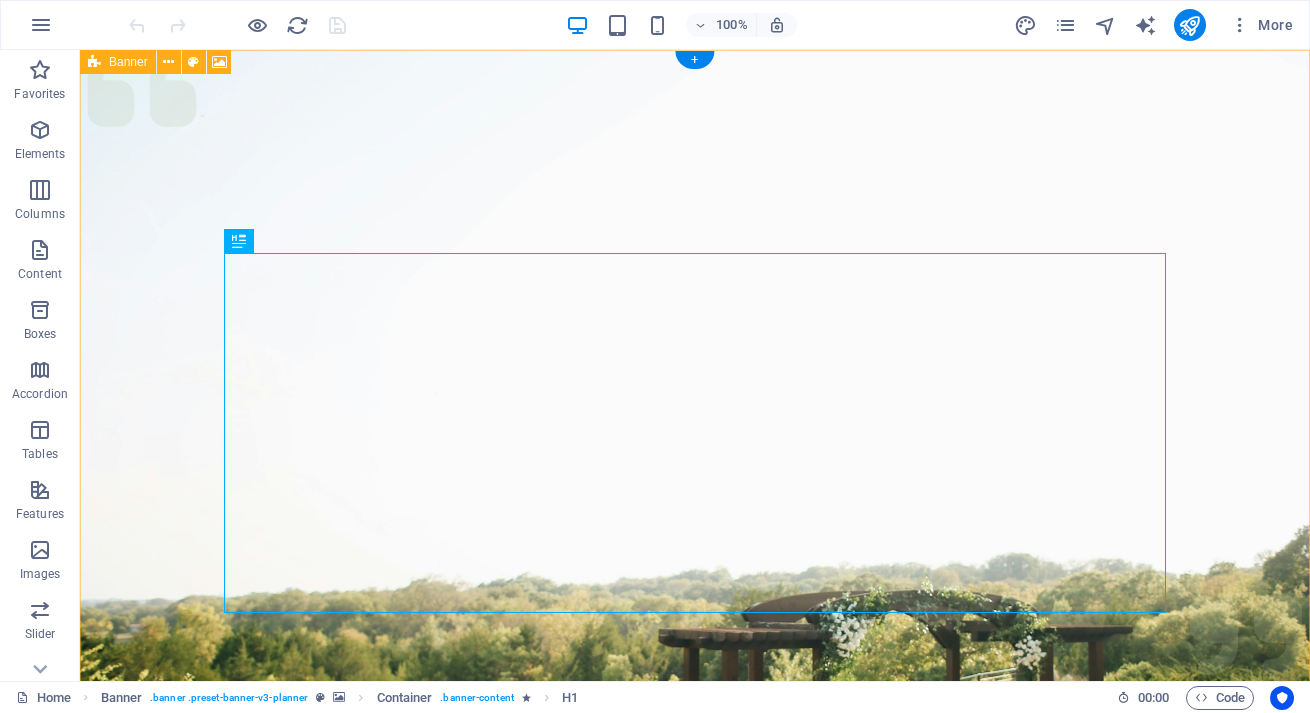 click on "Banner" at bounding box center (128, 62) 